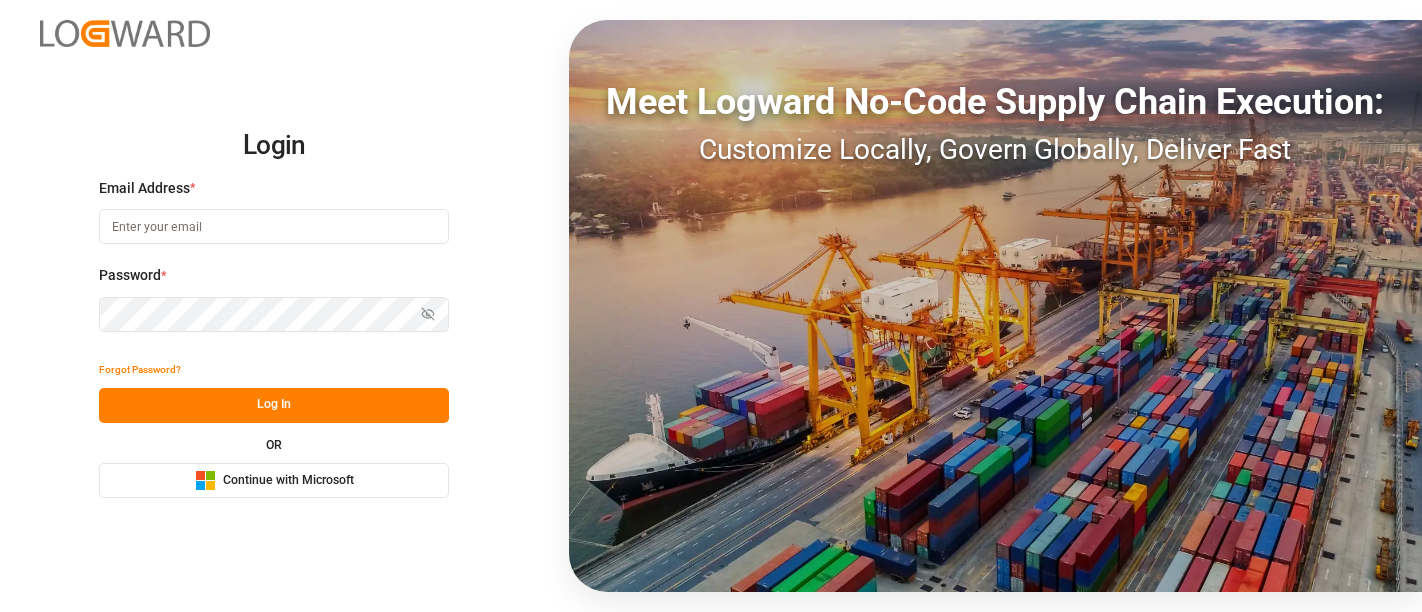 scroll, scrollTop: 0, scrollLeft: 0, axis: both 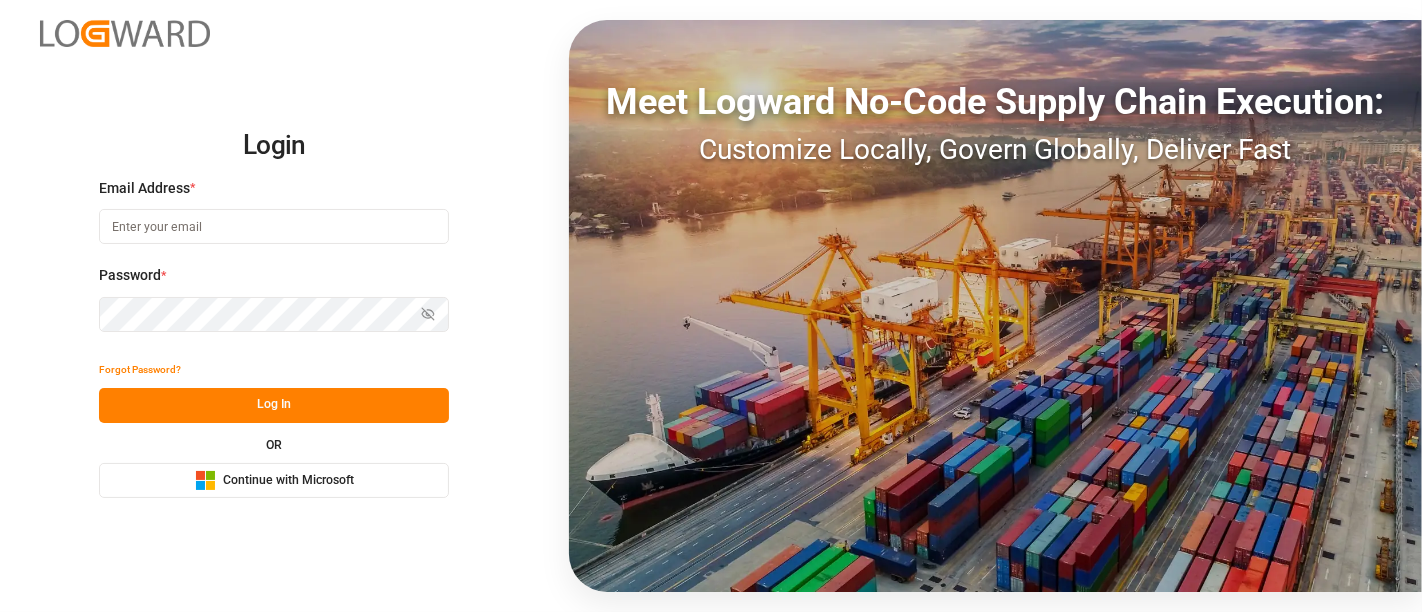 click on "Continue with Microsoft" at bounding box center (288, 481) 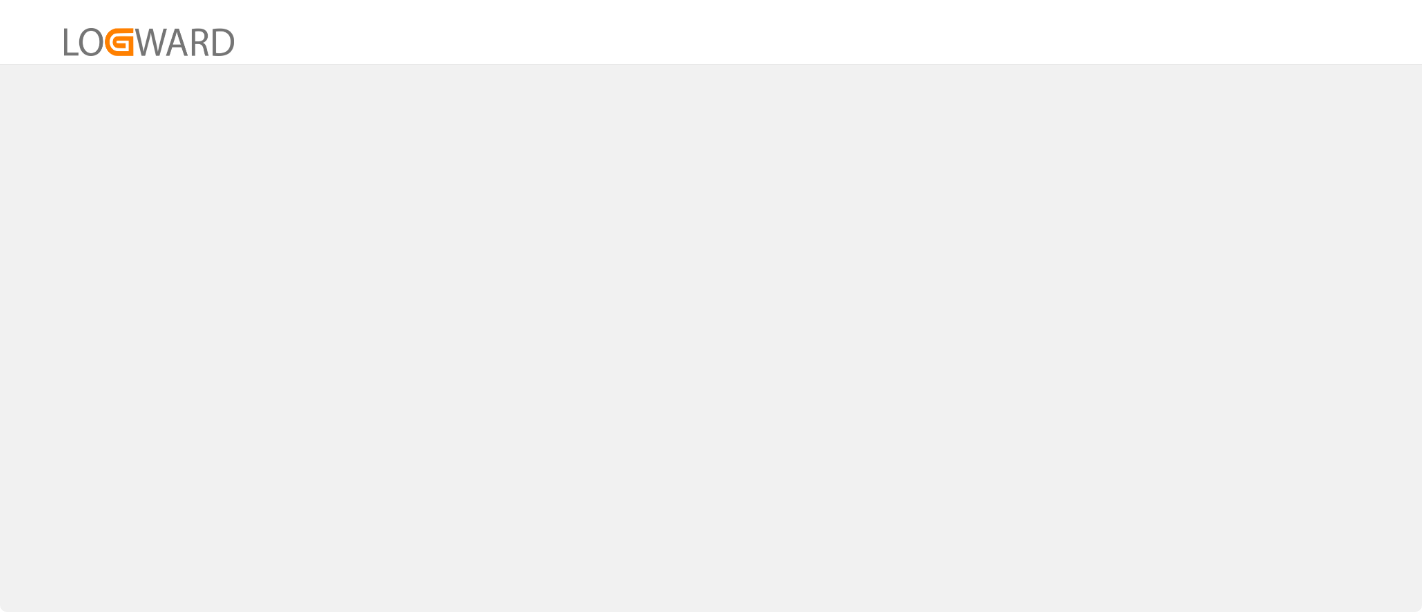 scroll, scrollTop: 0, scrollLeft: 0, axis: both 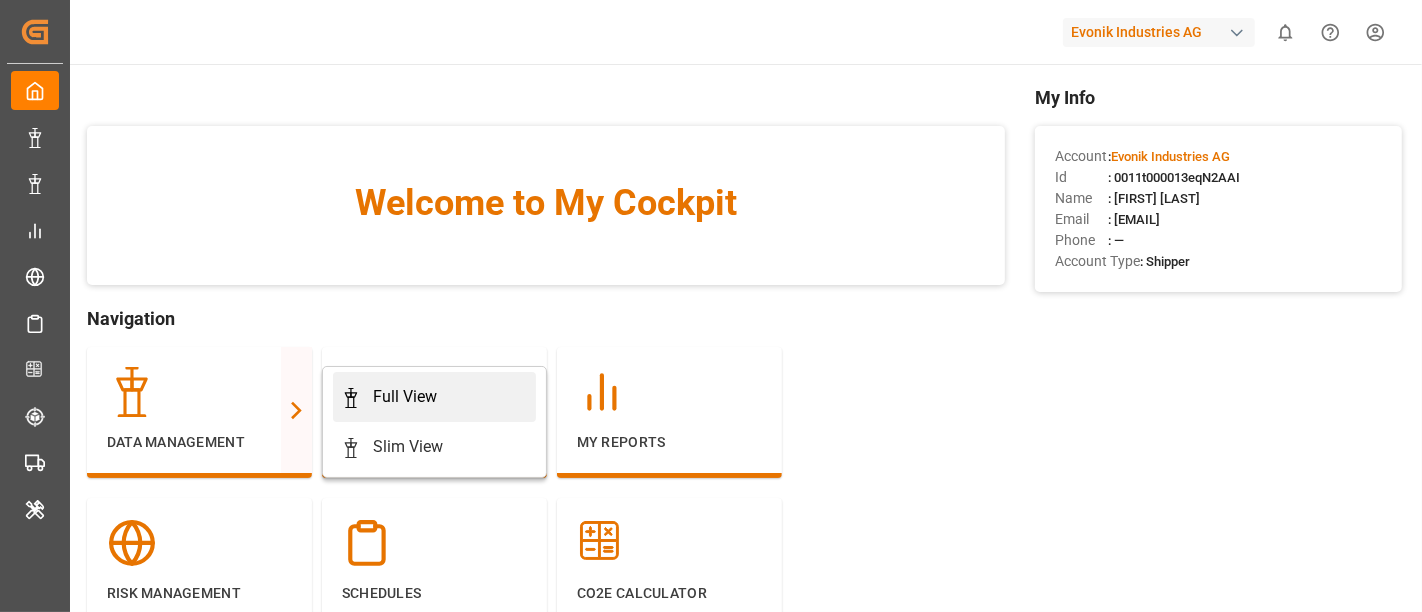 click on "Full View" at bounding box center (405, 397) 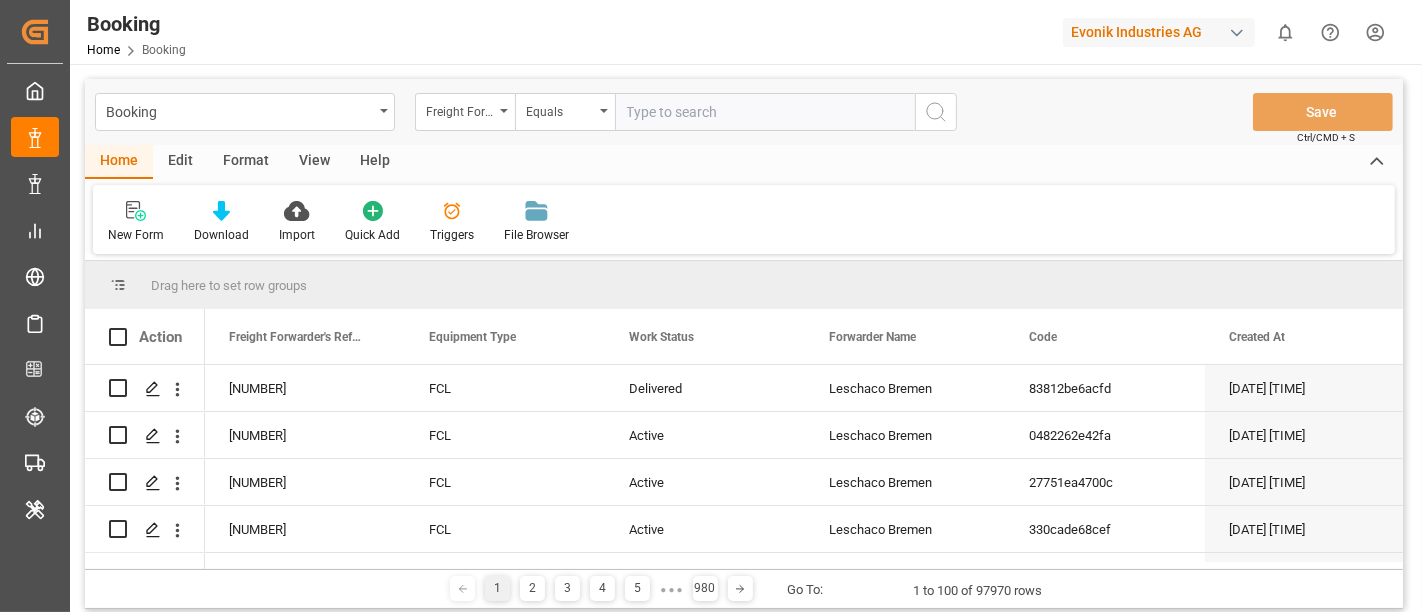 click on "Format" at bounding box center [246, 162] 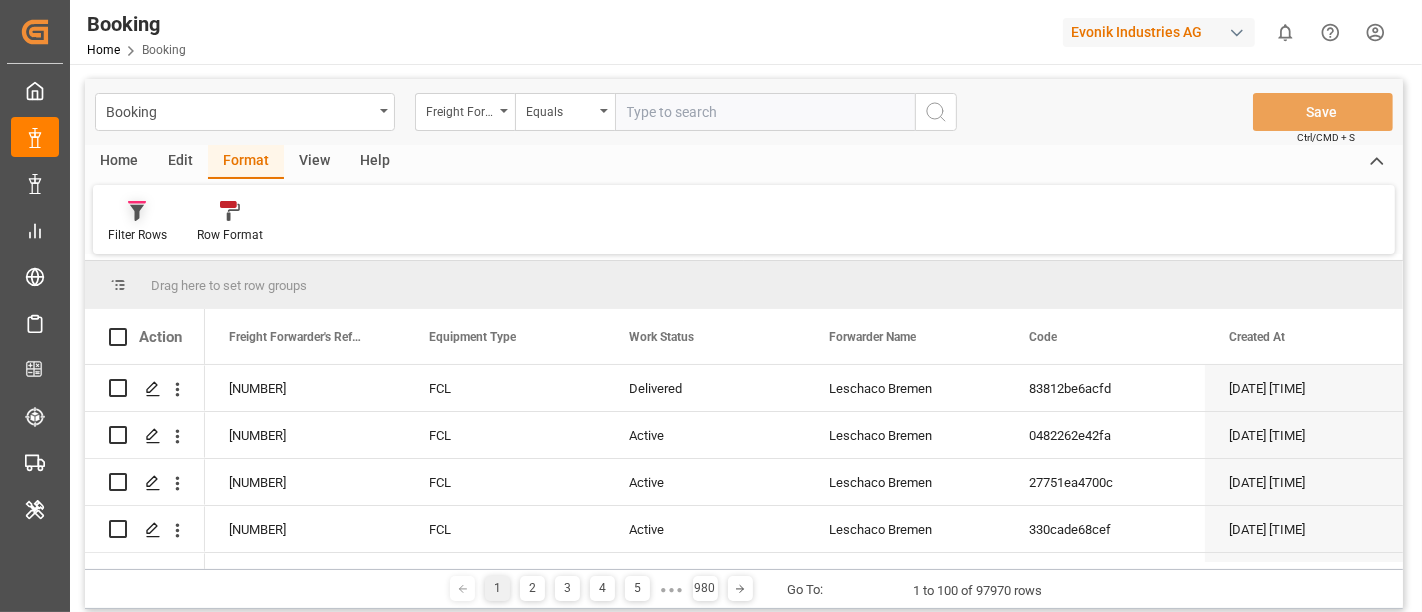 click on "Filter Rows" at bounding box center [137, 235] 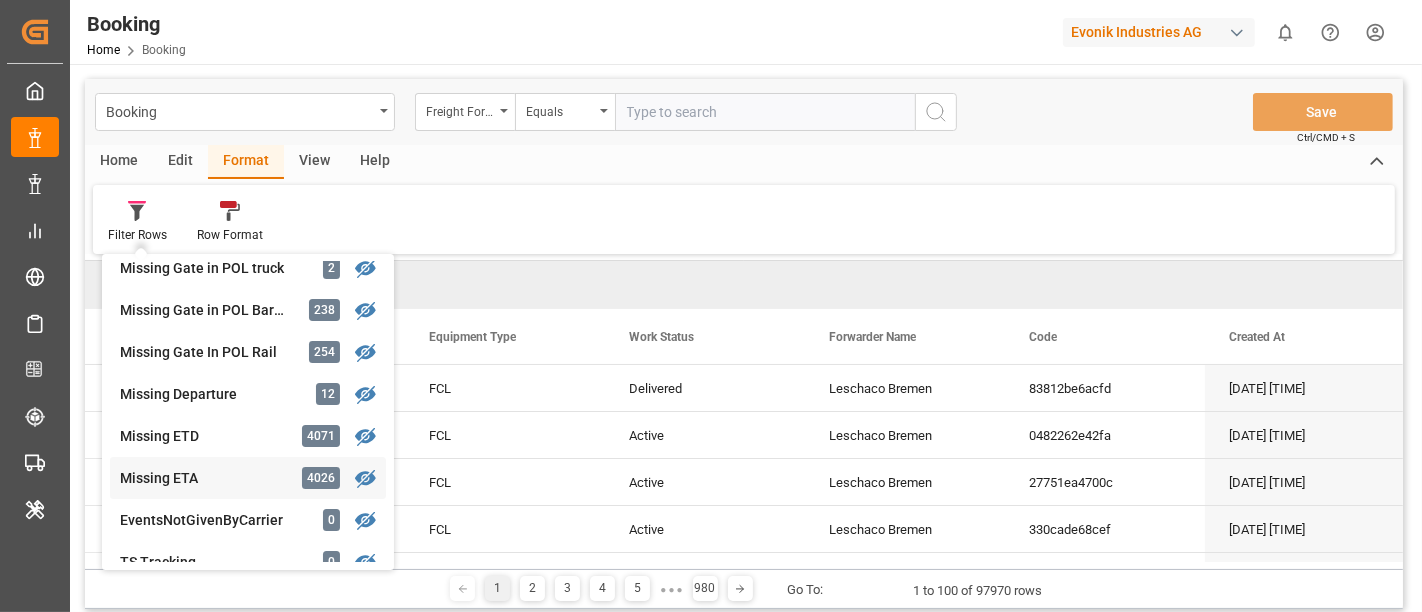 scroll, scrollTop: 342, scrollLeft: 0, axis: vertical 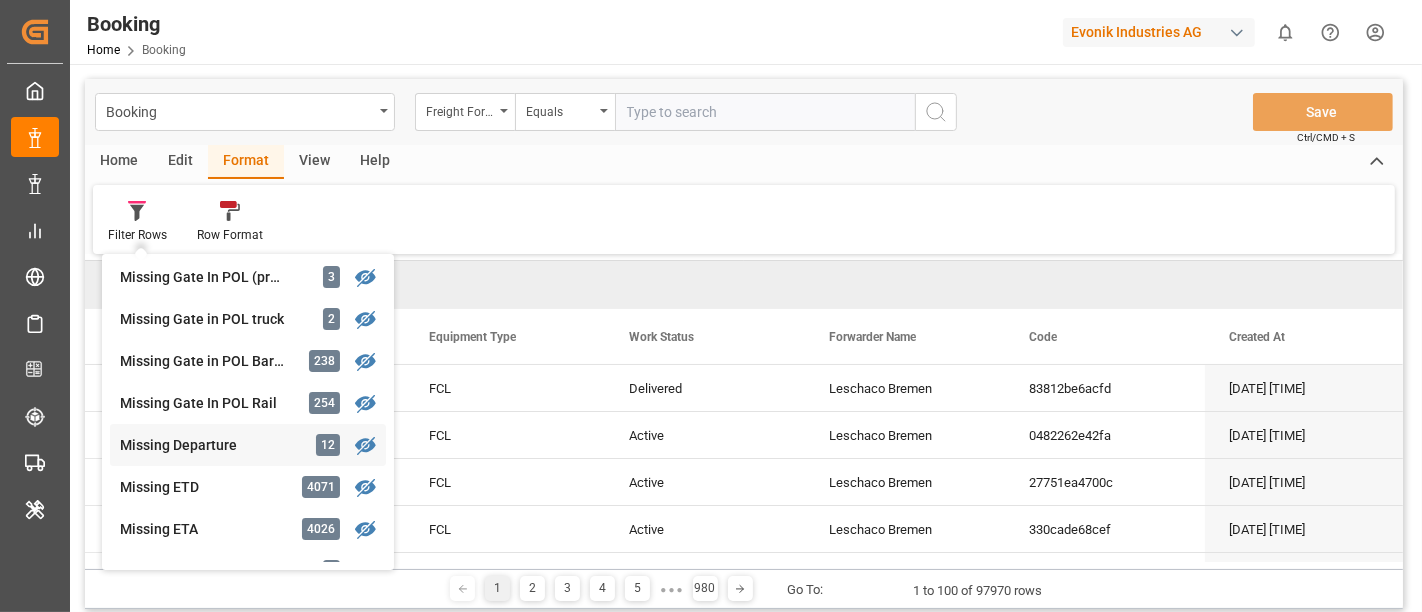 click on "Missing Departure" at bounding box center (207, 445) 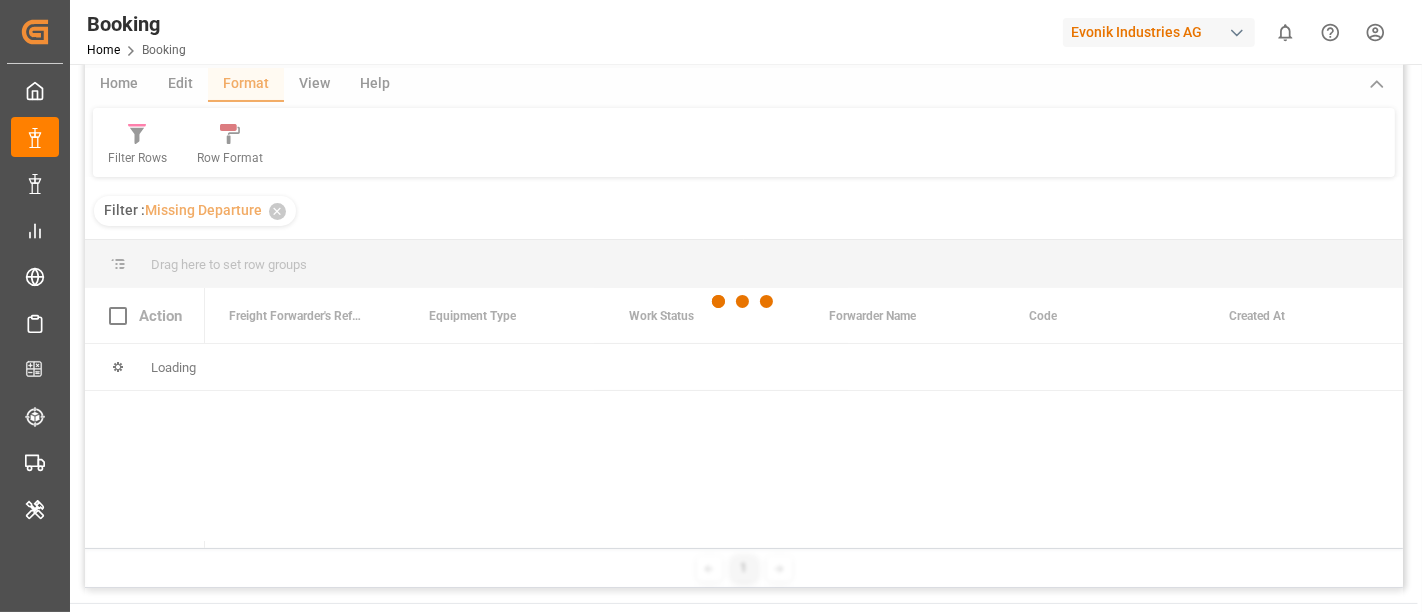 scroll, scrollTop: 111, scrollLeft: 0, axis: vertical 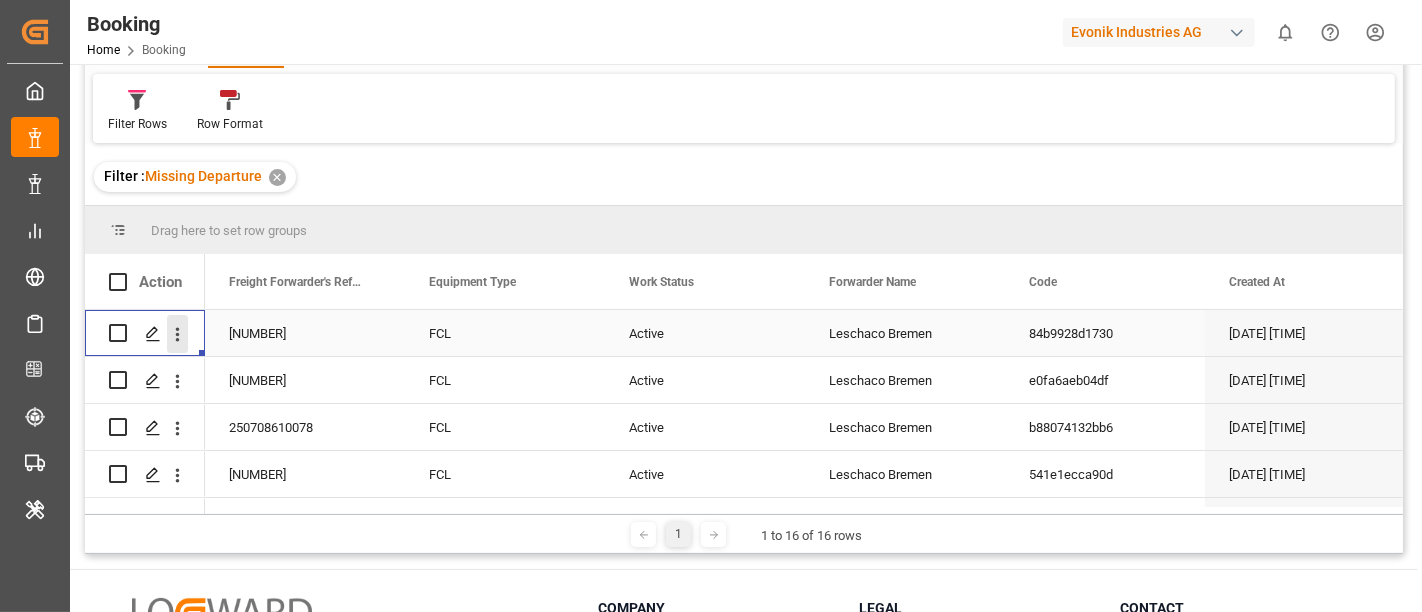click 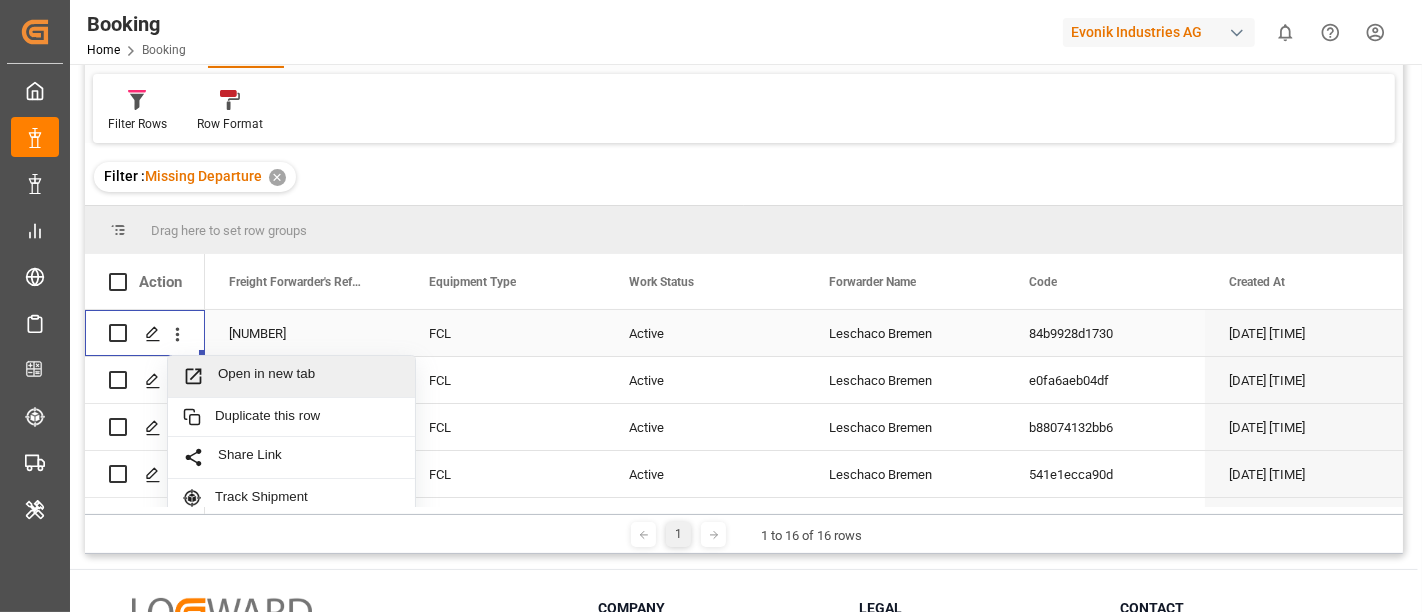 click on "Open in new tab" at bounding box center (309, 376) 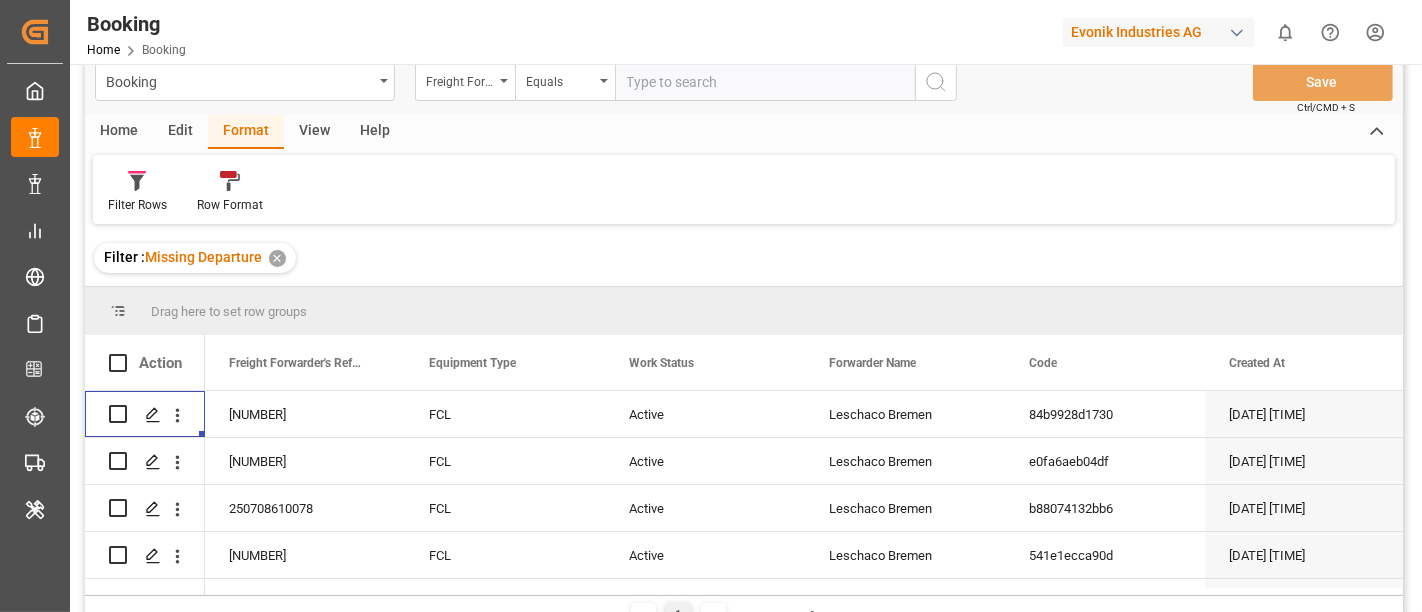 scroll, scrollTop: 0, scrollLeft: 0, axis: both 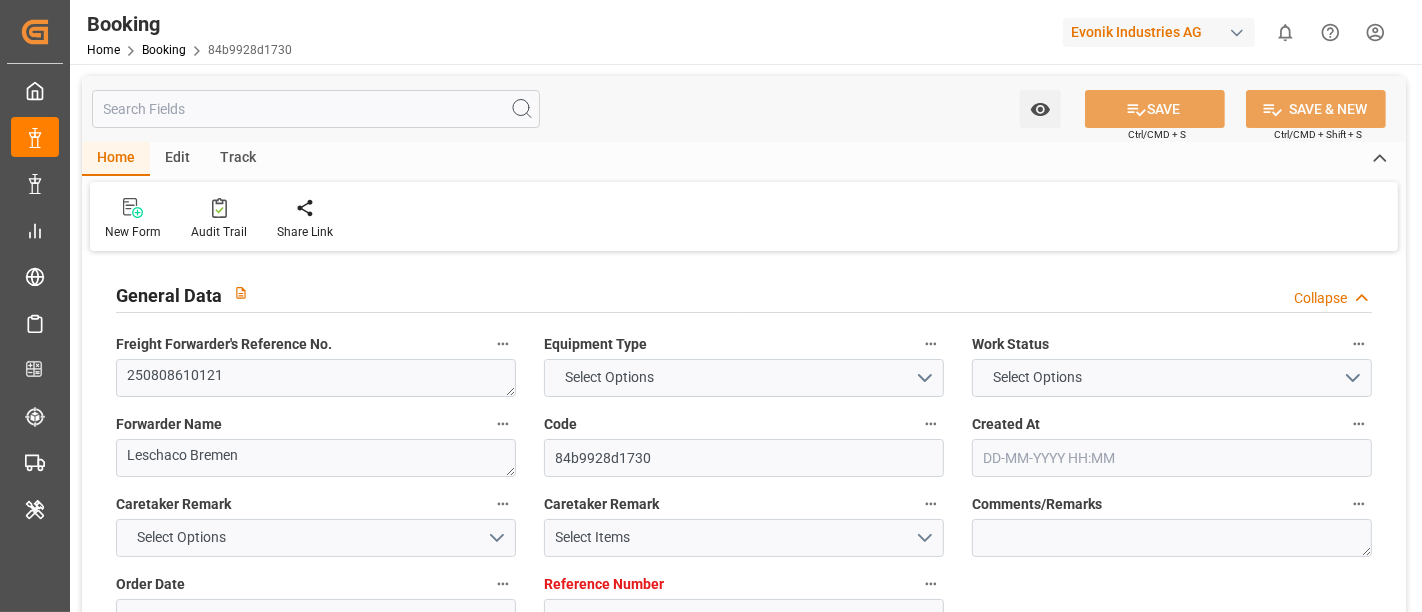 type on "0" 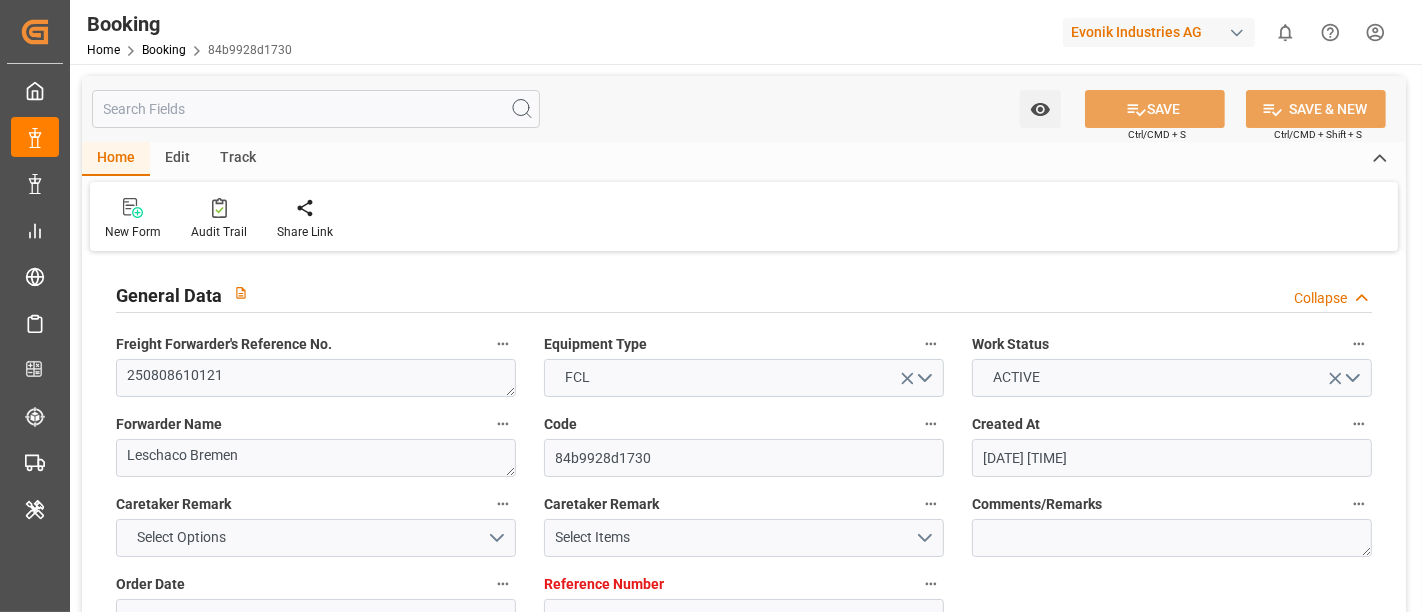 type on "[DATE] [TIME]" 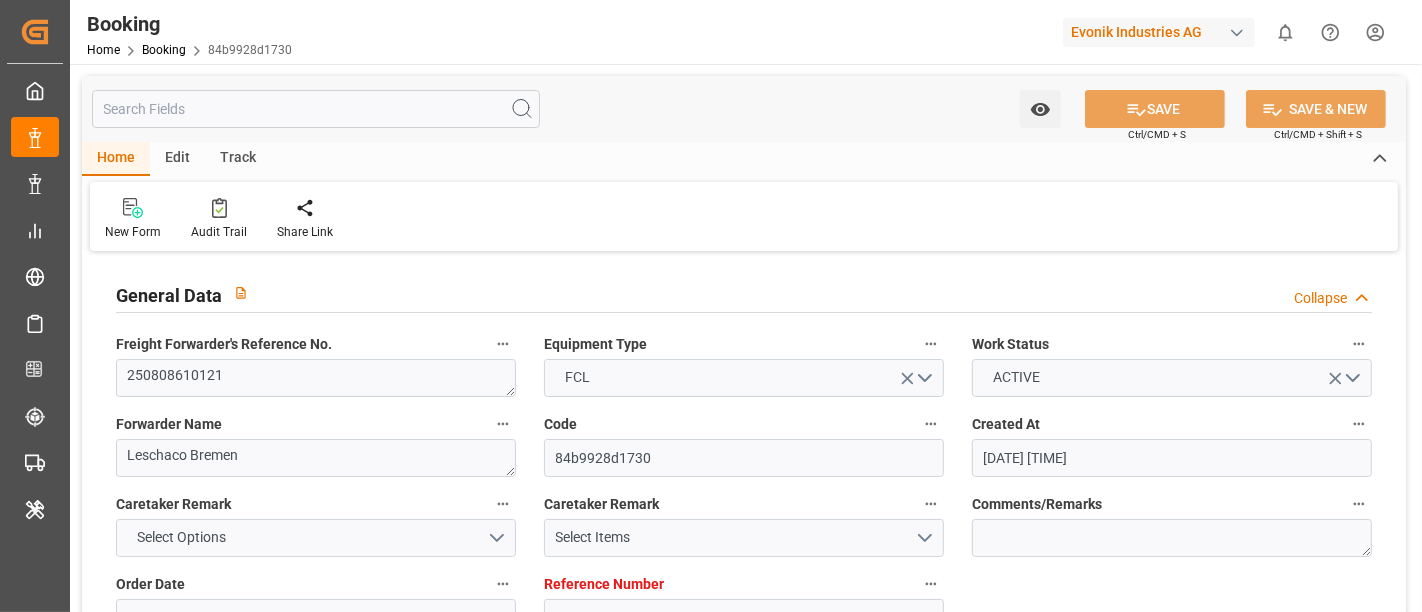 type on "18-07-2025" 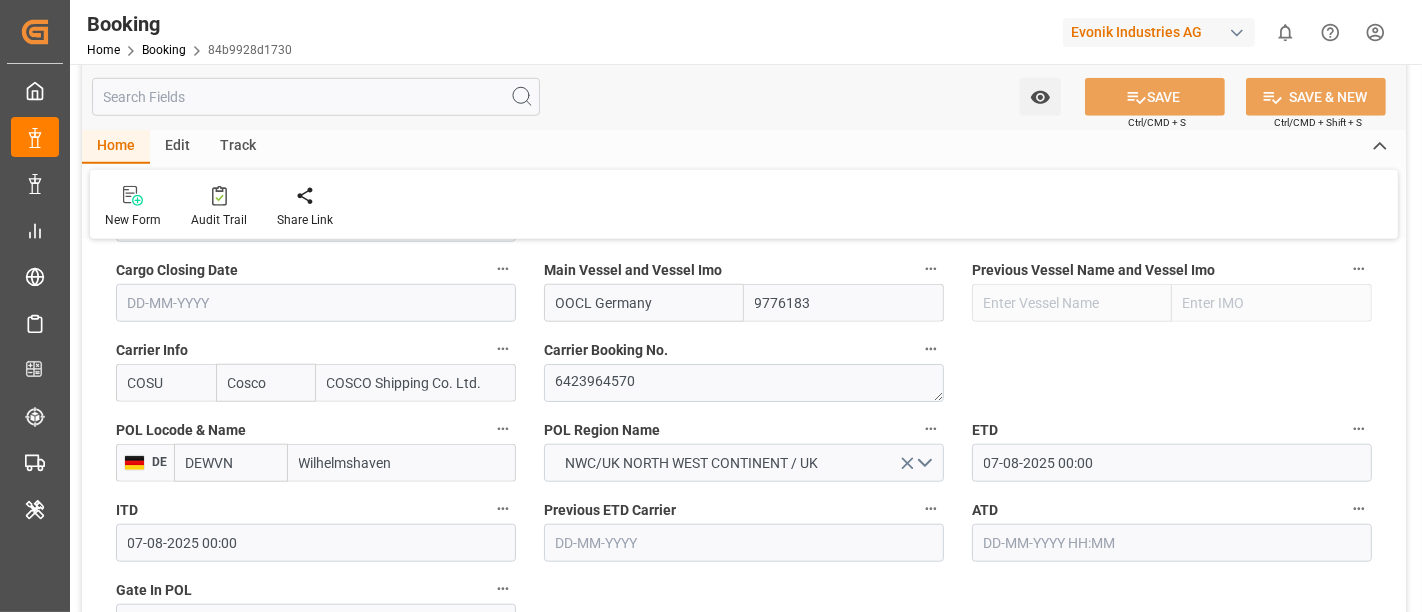 scroll, scrollTop: 1555, scrollLeft: 0, axis: vertical 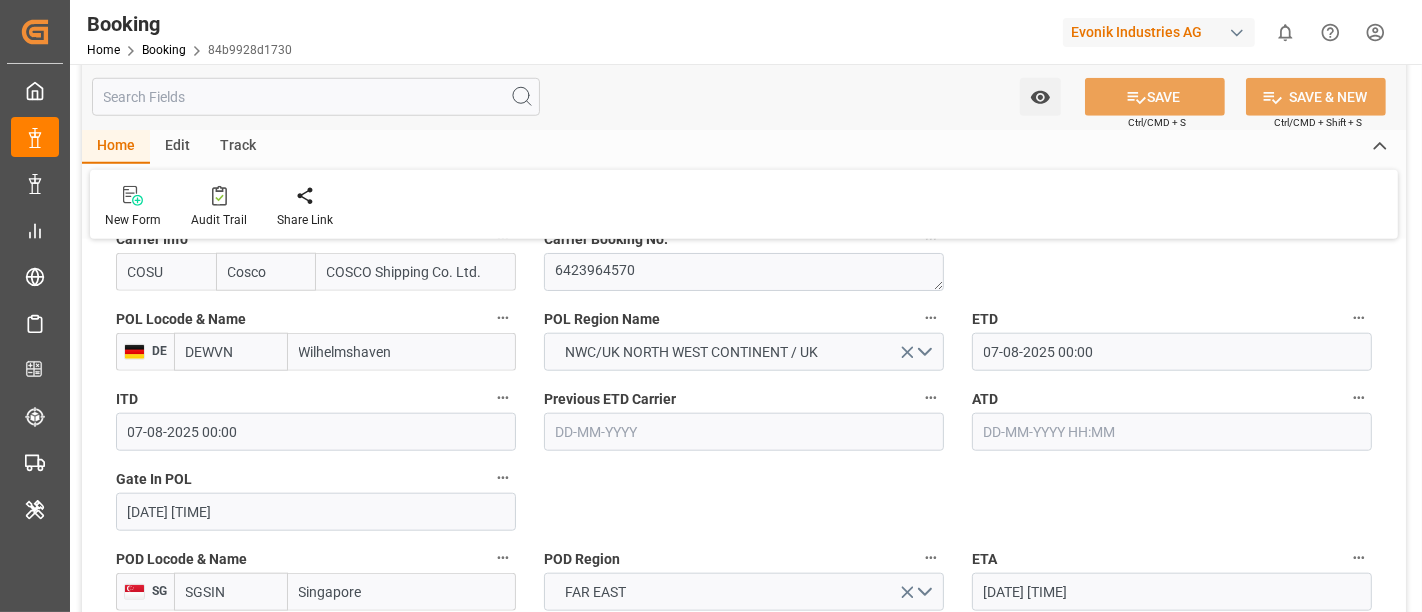 click on "POL Region Name     NWC/UK NORTH WEST CONTINENT / UK" at bounding box center (744, 338) 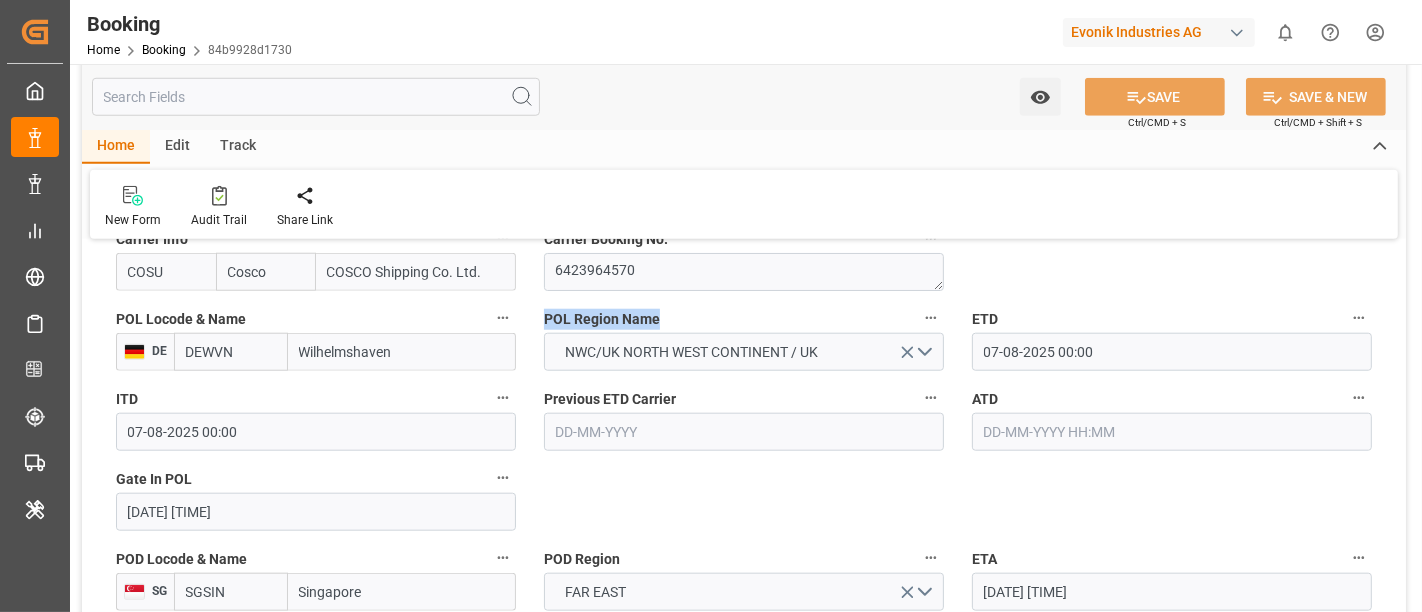 drag, startPoint x: 540, startPoint y: 315, endPoint x: 652, endPoint y: 317, distance: 112.01785 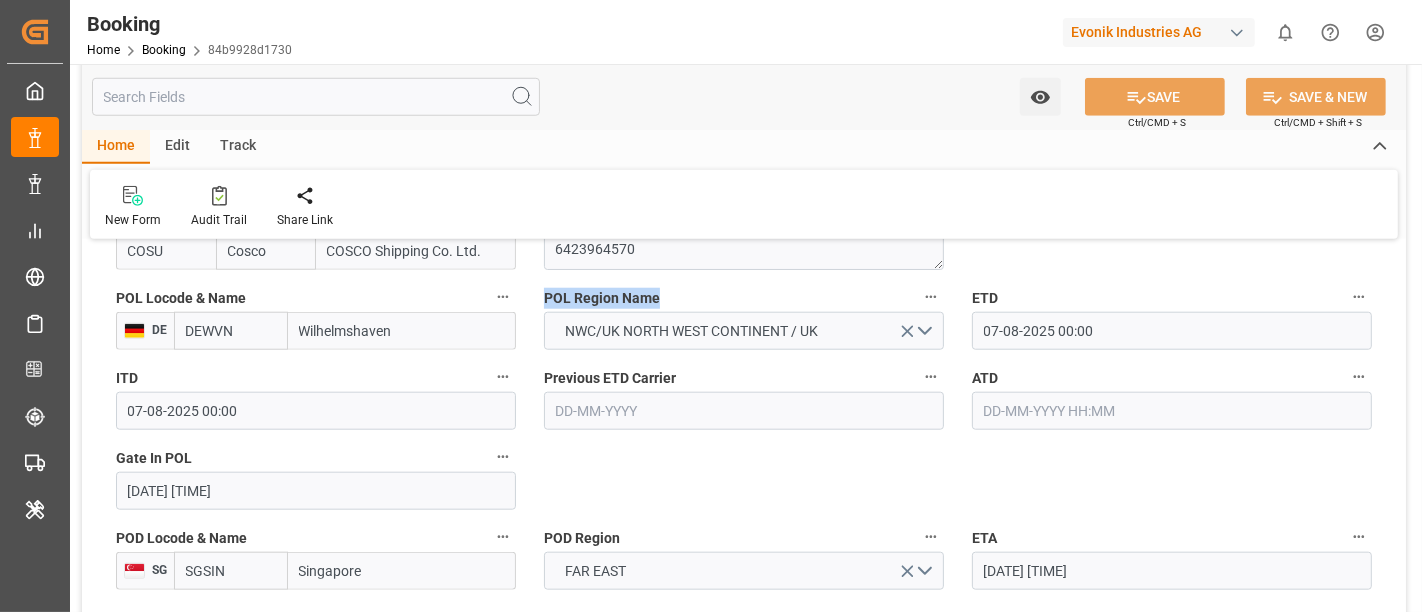 scroll, scrollTop: 1555, scrollLeft: 0, axis: vertical 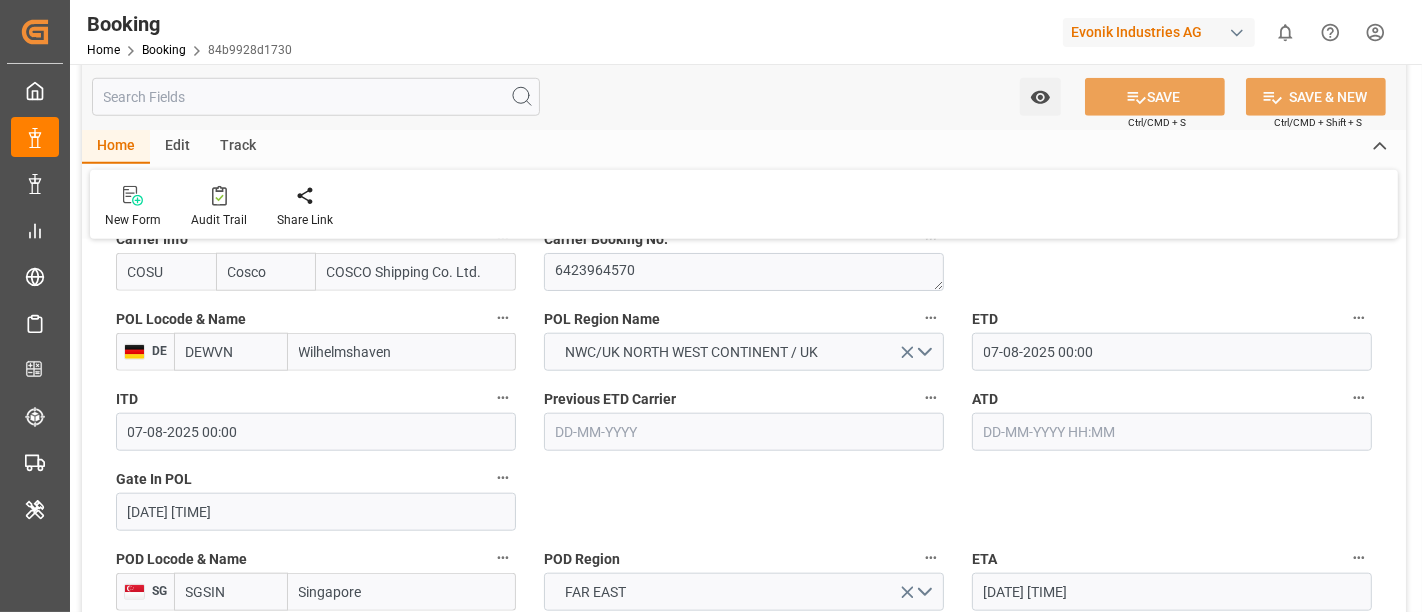click on "Gate In POL" at bounding box center [316, 479] 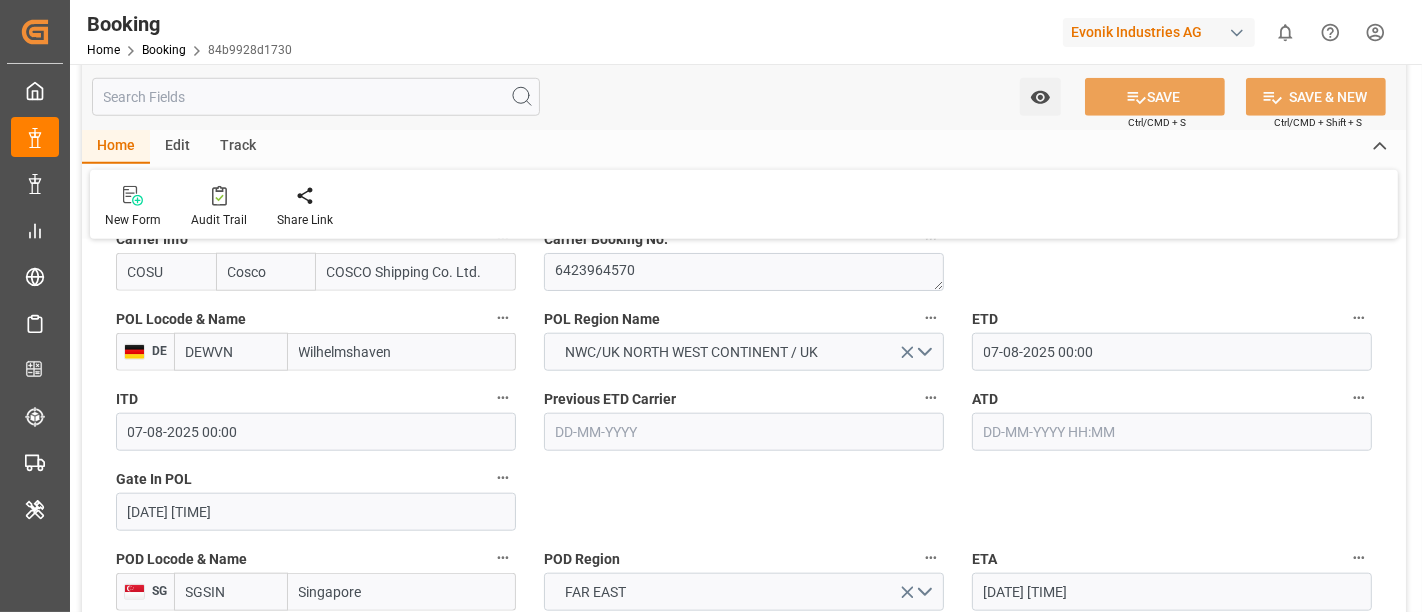 click on "Gate In POL" at bounding box center [503, 478] 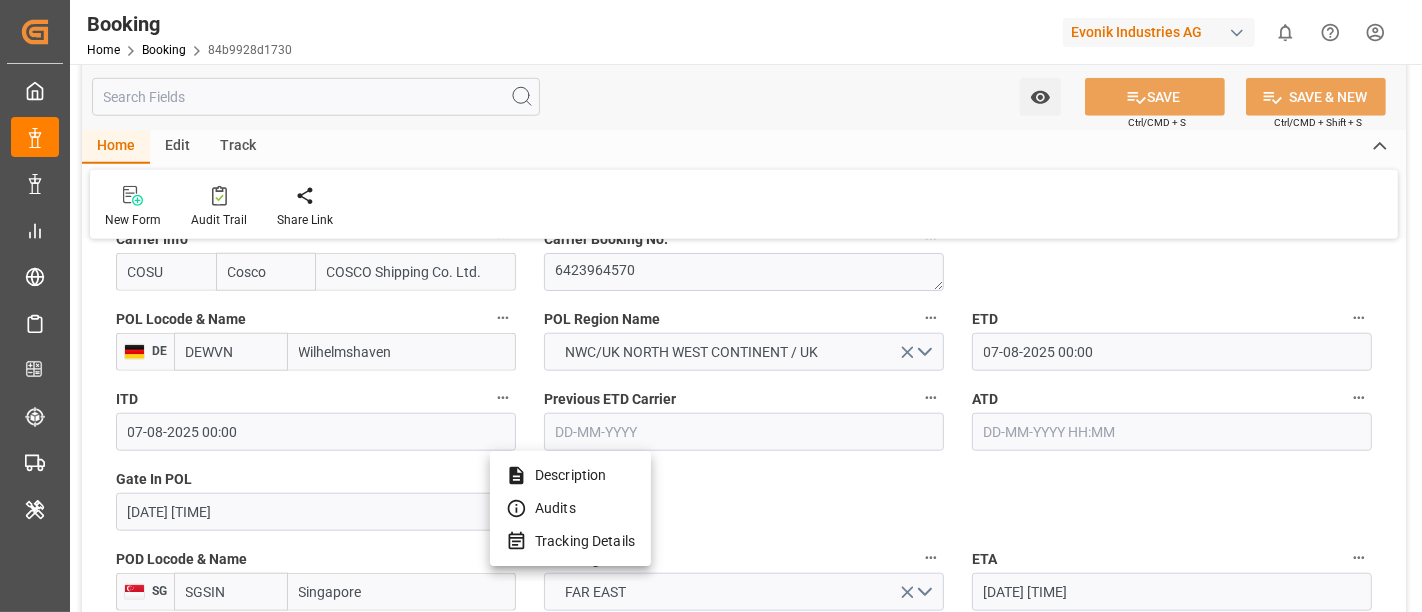 click at bounding box center (711, 306) 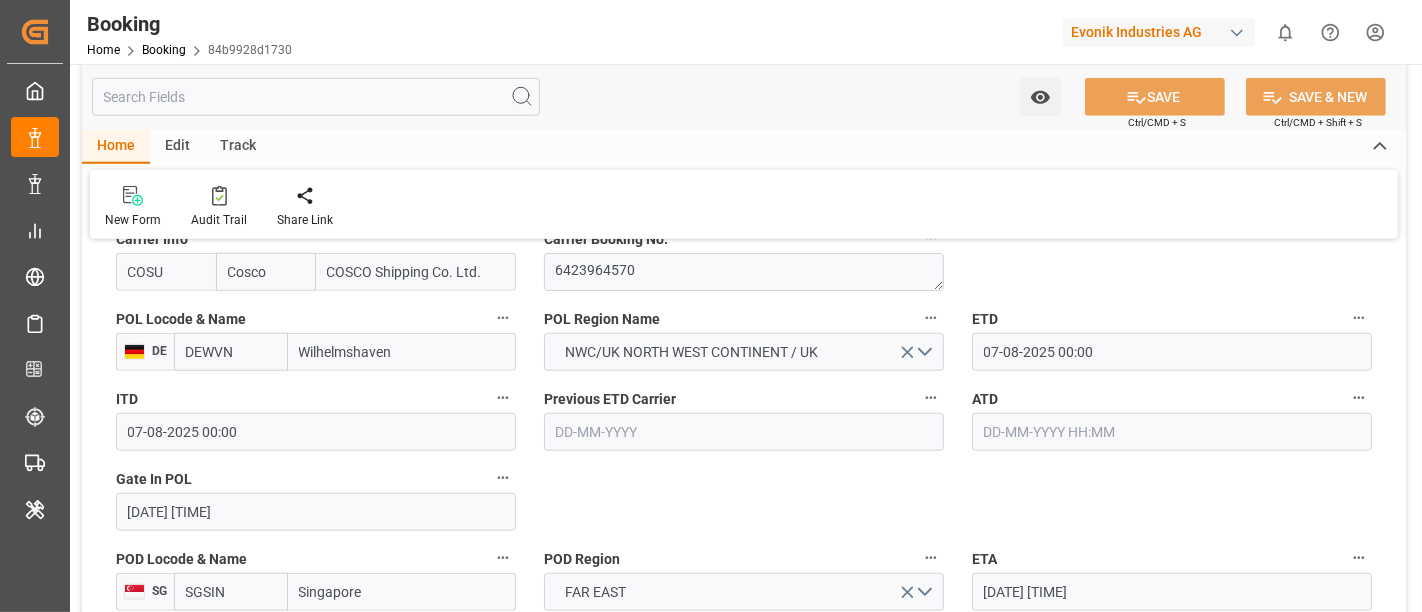 click on "Gate In POL     [DATE] [TIME]" at bounding box center (316, 498) 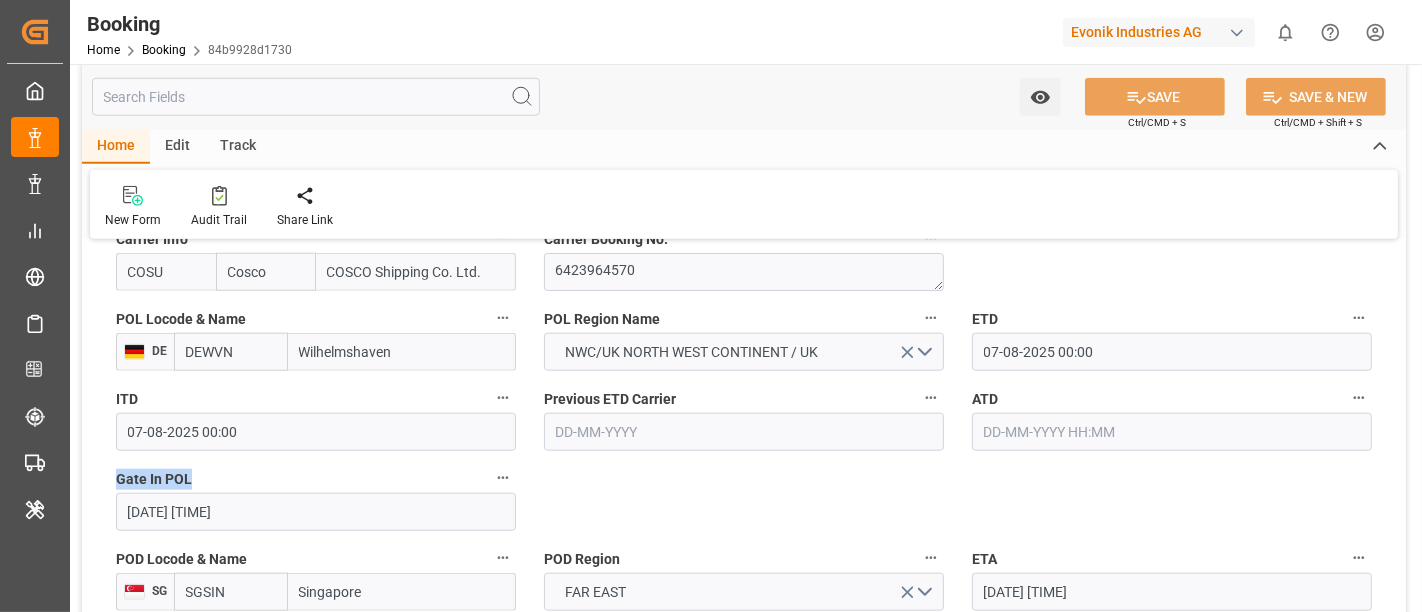 drag, startPoint x: 114, startPoint y: 467, endPoint x: 239, endPoint y: 485, distance: 126.28935 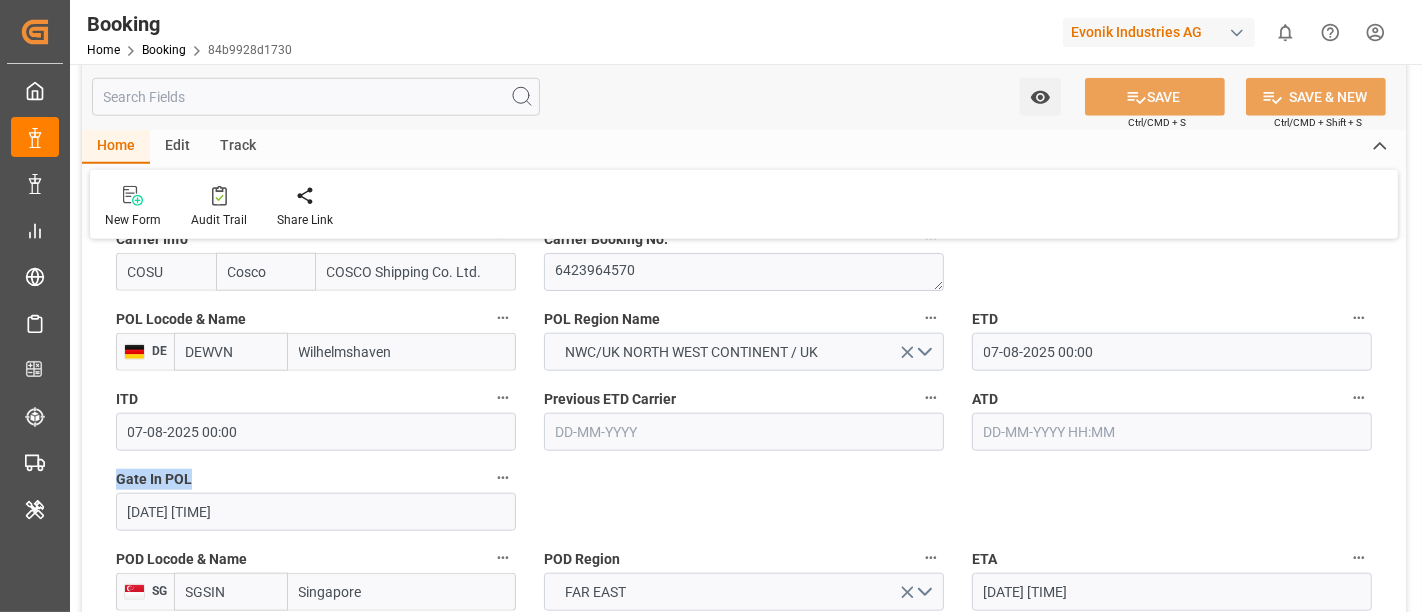click on "Gate In POL     [DATE] [TIME]" at bounding box center [316, 498] 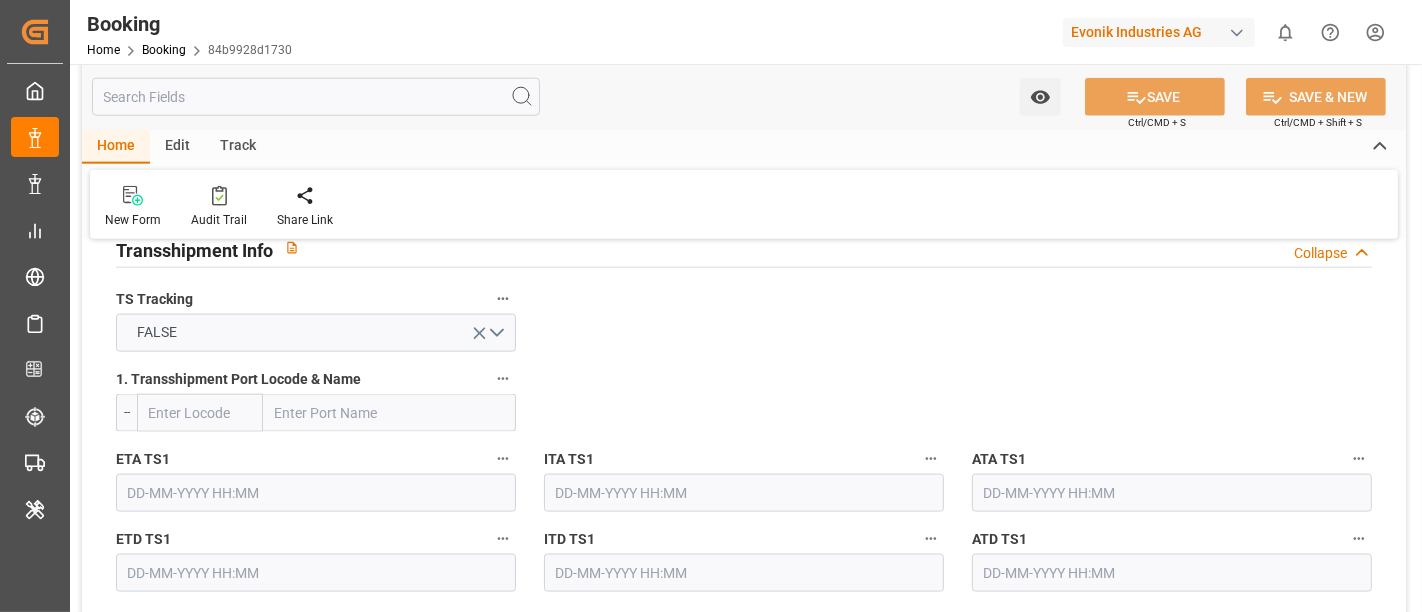 scroll, scrollTop: 2222, scrollLeft: 0, axis: vertical 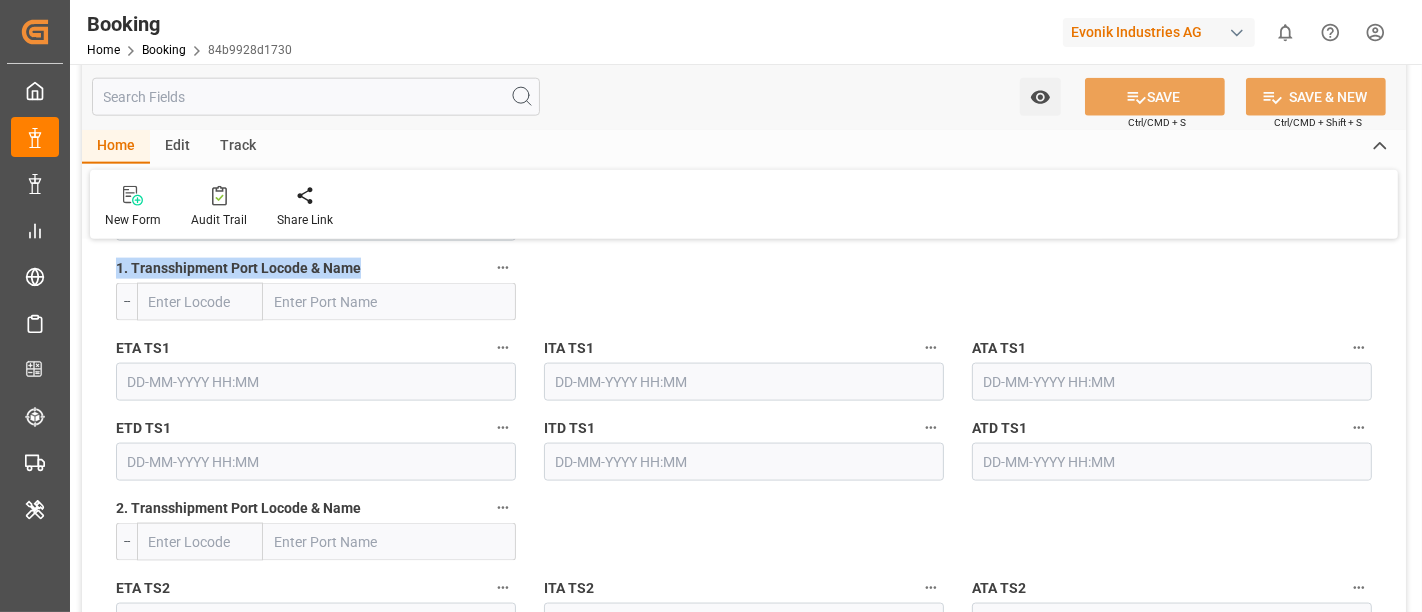 drag, startPoint x: 363, startPoint y: 266, endPoint x: 114, endPoint y: 260, distance: 249.07228 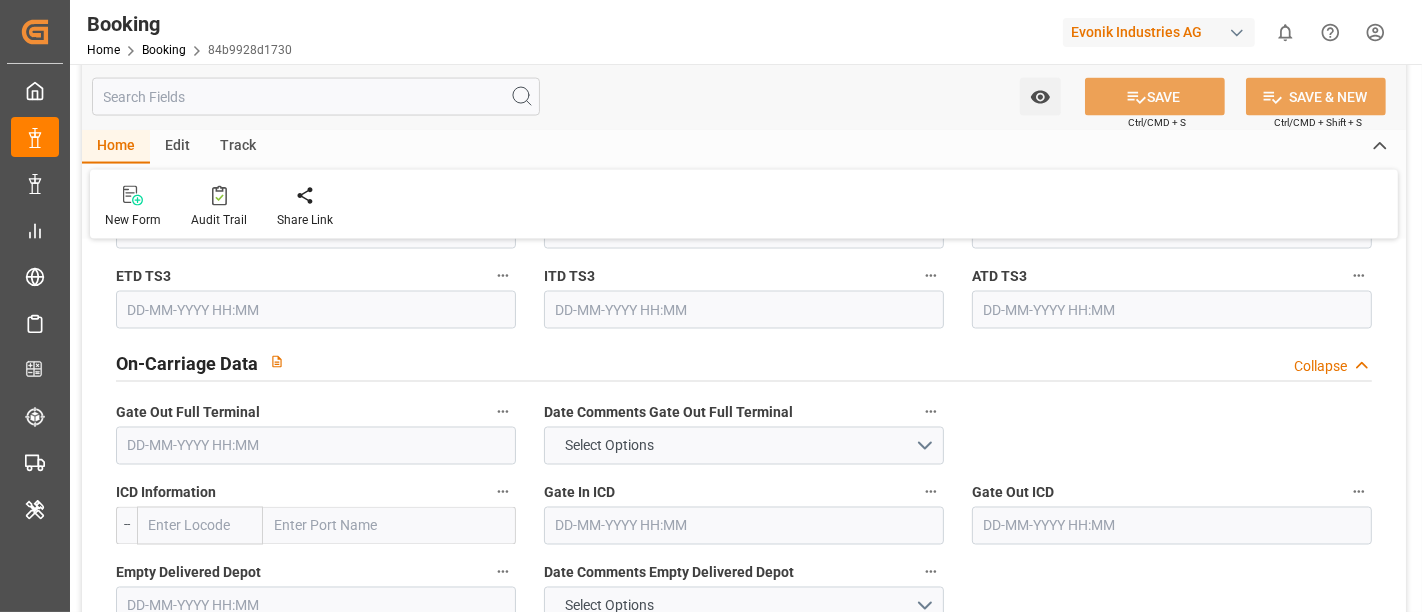 scroll, scrollTop: 2888, scrollLeft: 0, axis: vertical 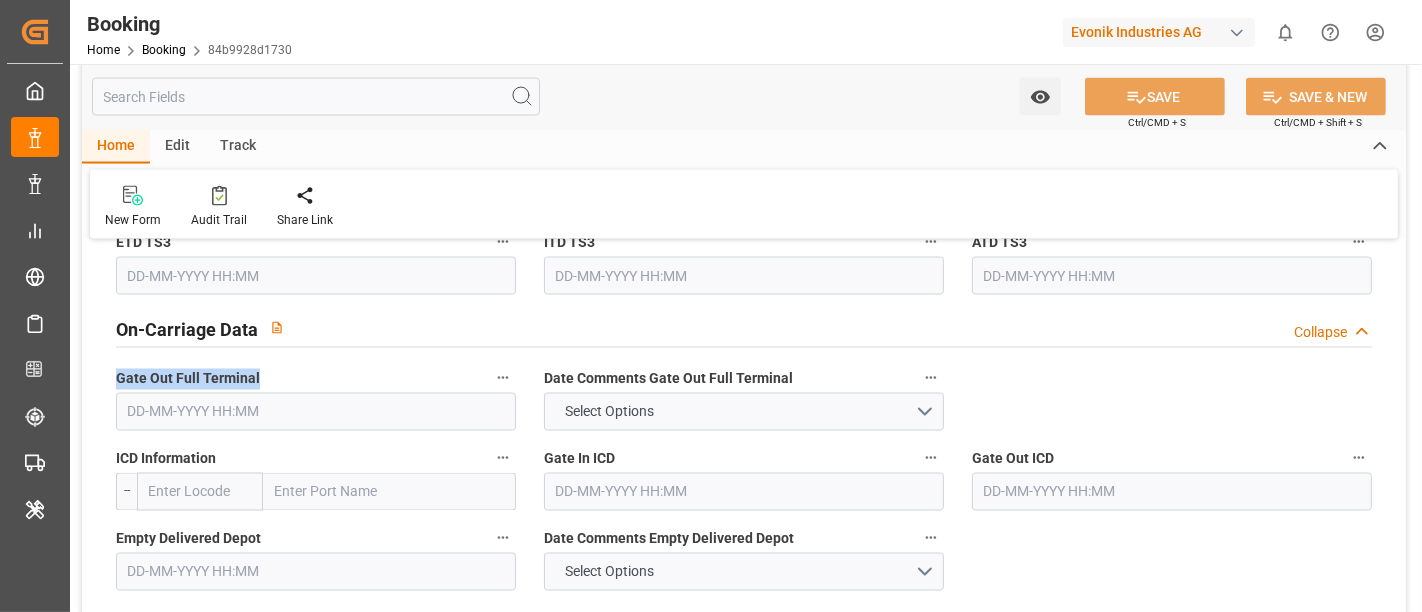 drag, startPoint x: 265, startPoint y: 370, endPoint x: 91, endPoint y: 364, distance: 174.10342 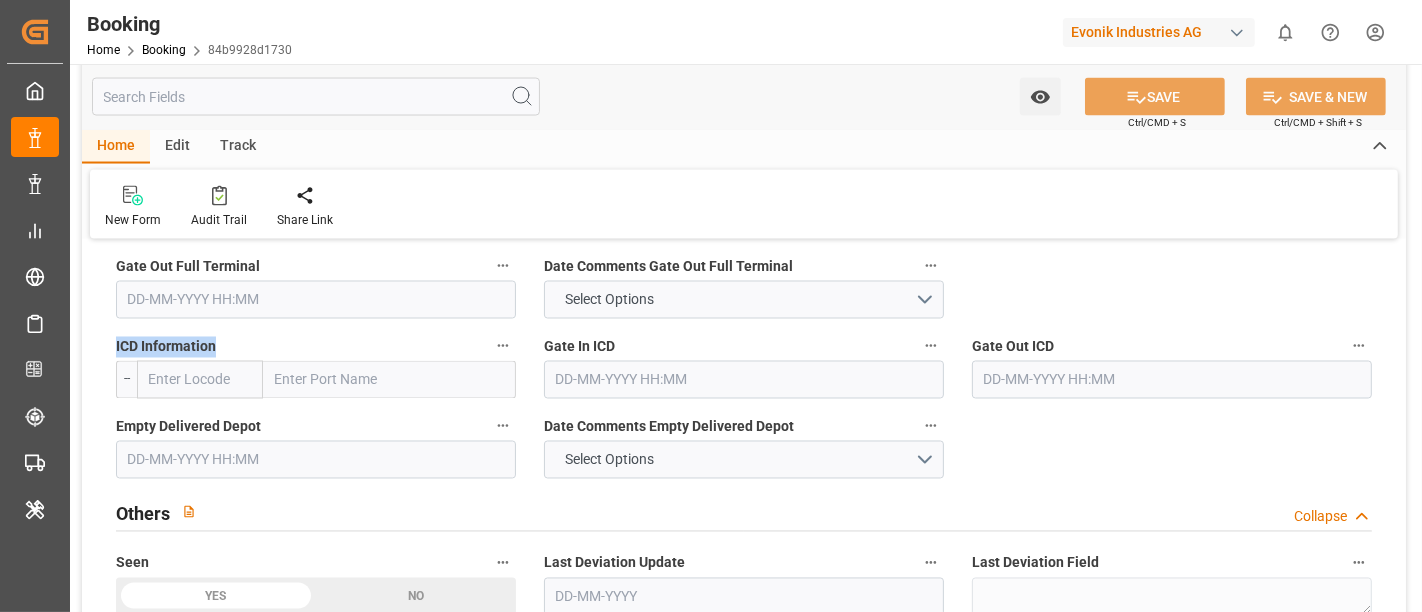 drag, startPoint x: 225, startPoint y: 338, endPoint x: 97, endPoint y: 327, distance: 128.47179 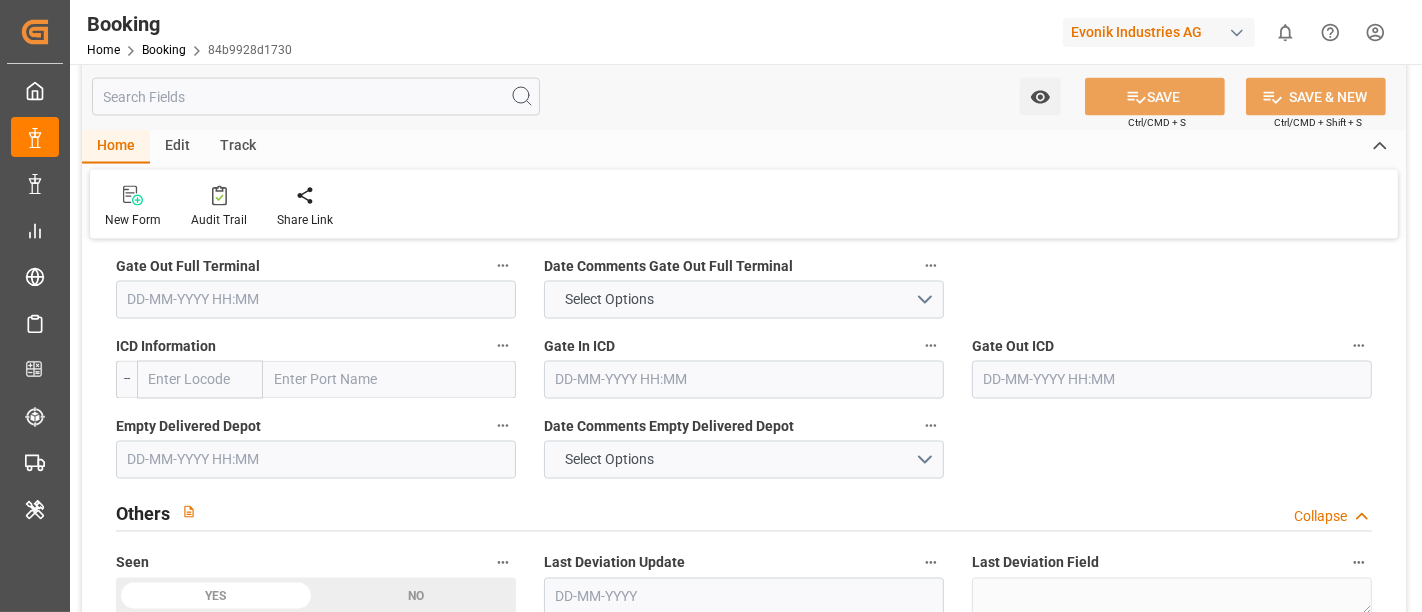 click on "Gate In ICD" at bounding box center [744, 366] 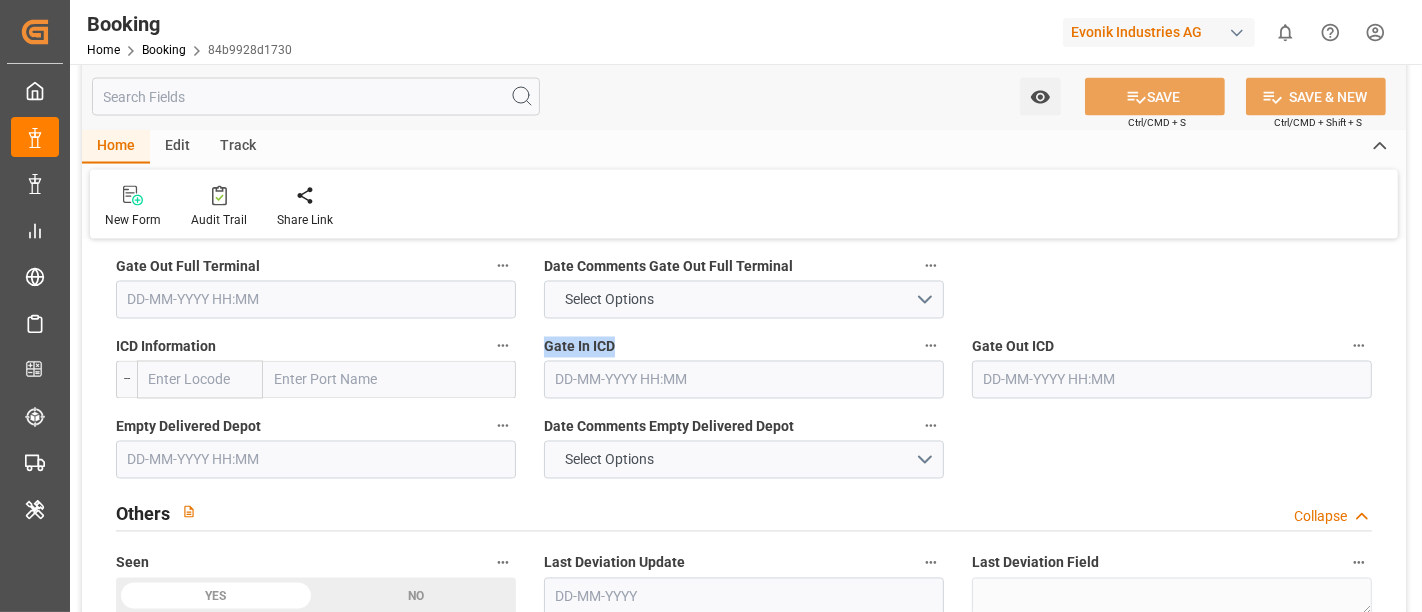 drag, startPoint x: 540, startPoint y: 339, endPoint x: 636, endPoint y: 340, distance: 96.00521 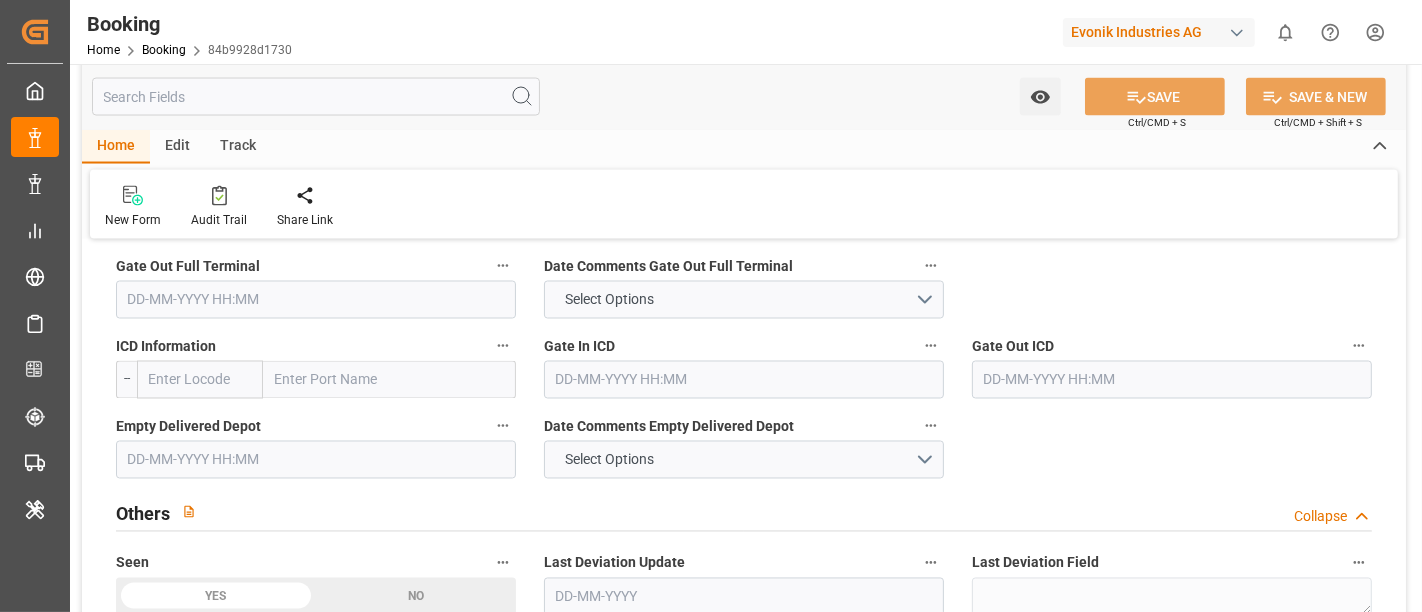 click on "Gate Out ICD" at bounding box center (1013, 347) 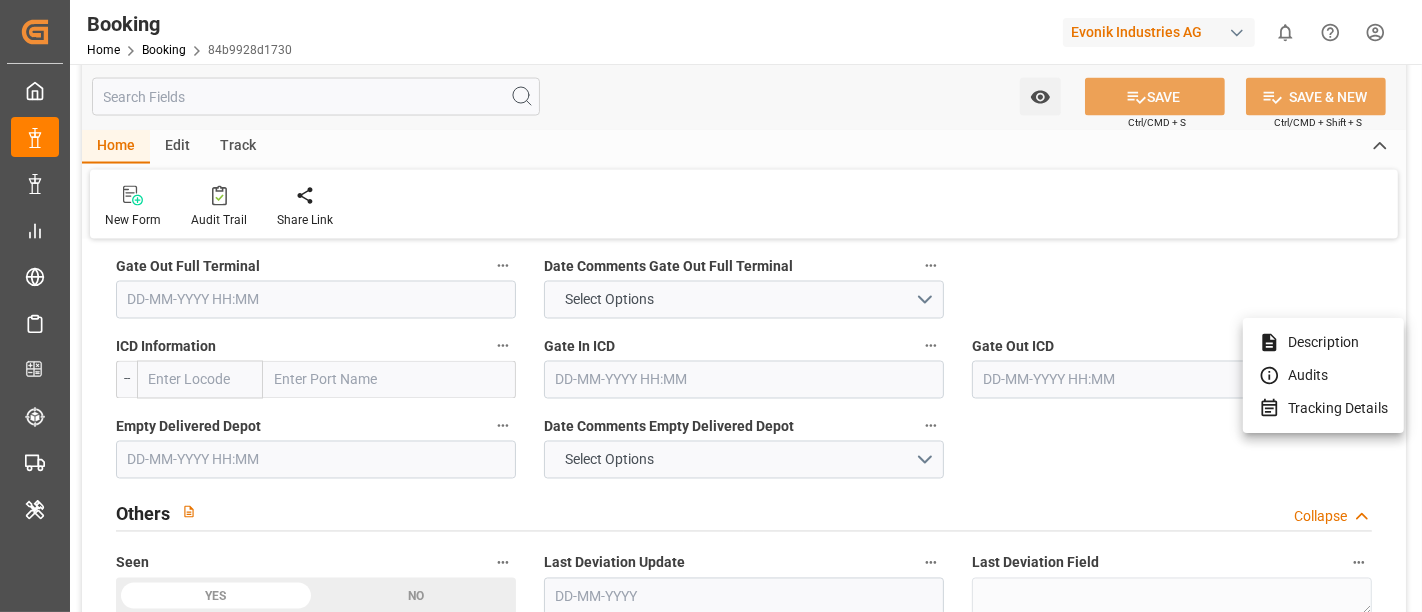 click at bounding box center [711, 306] 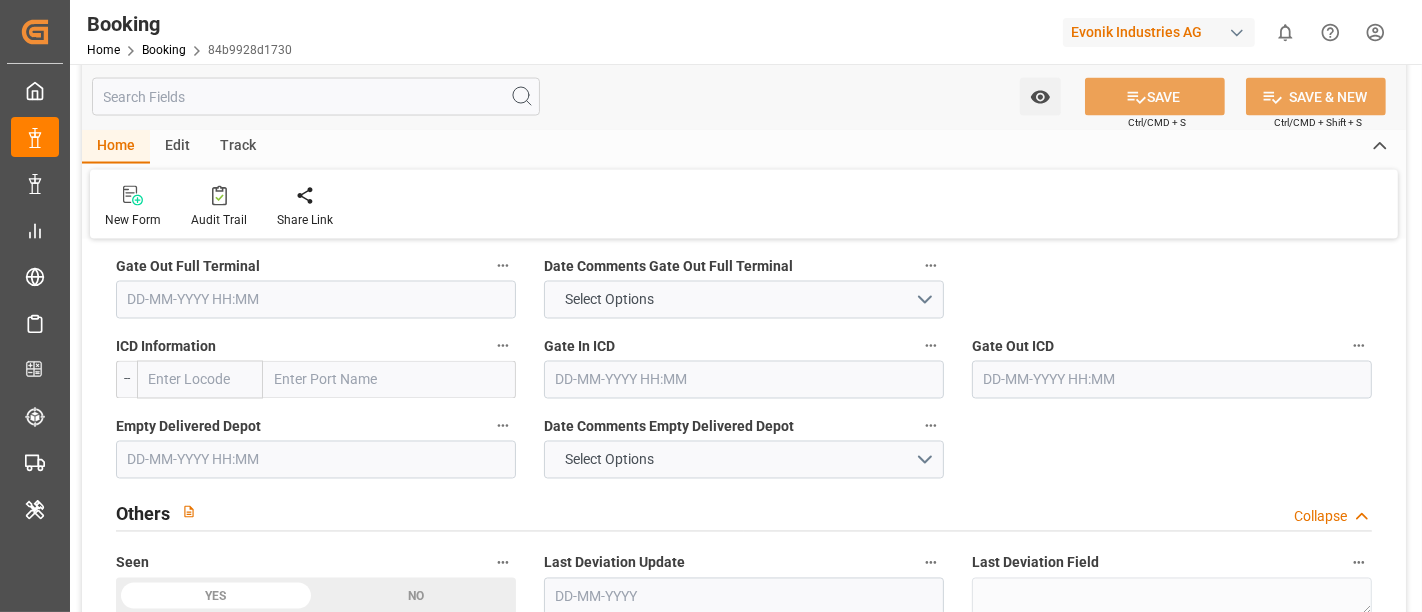 click on "Gate Out ICD" at bounding box center (1172, 347) 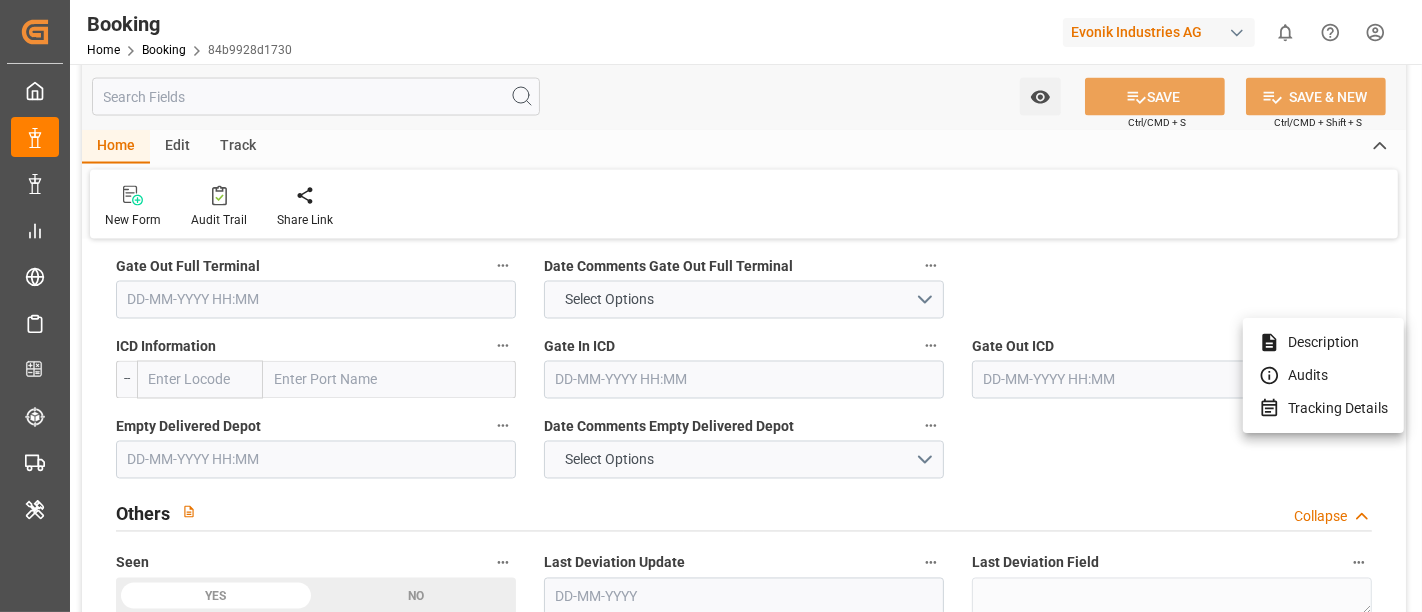 click at bounding box center (711, 306) 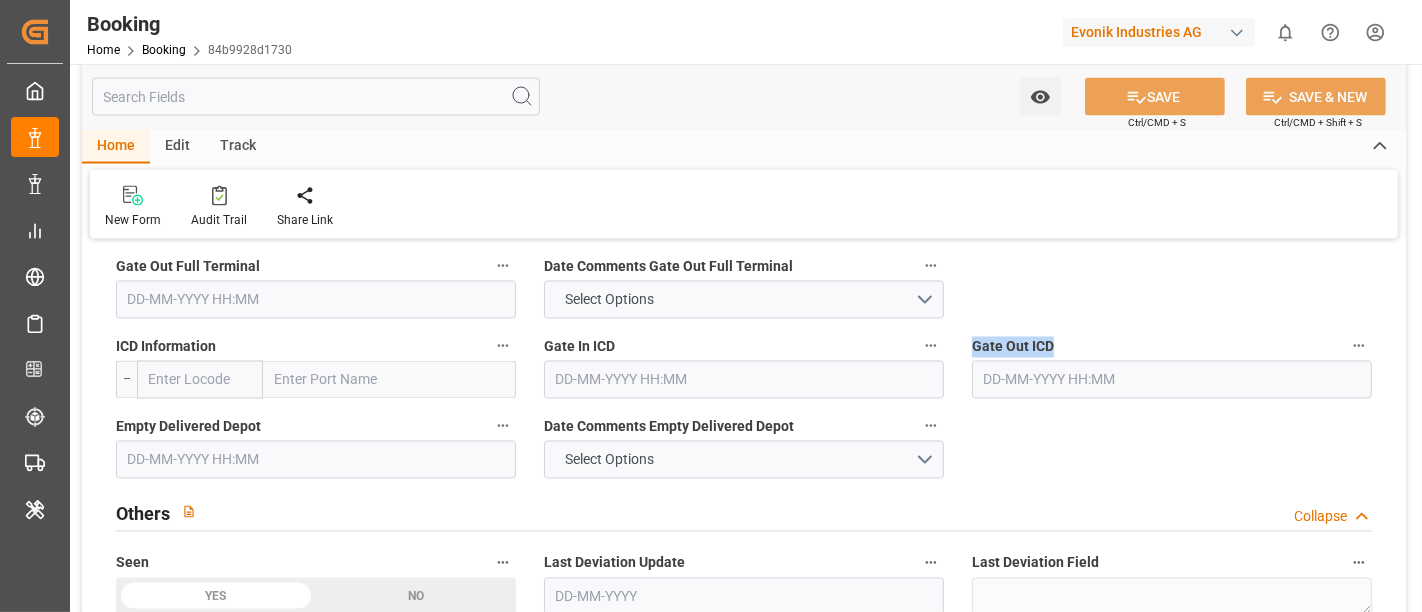 drag, startPoint x: 1049, startPoint y: 339, endPoint x: 976, endPoint y: 335, distance: 73.109505 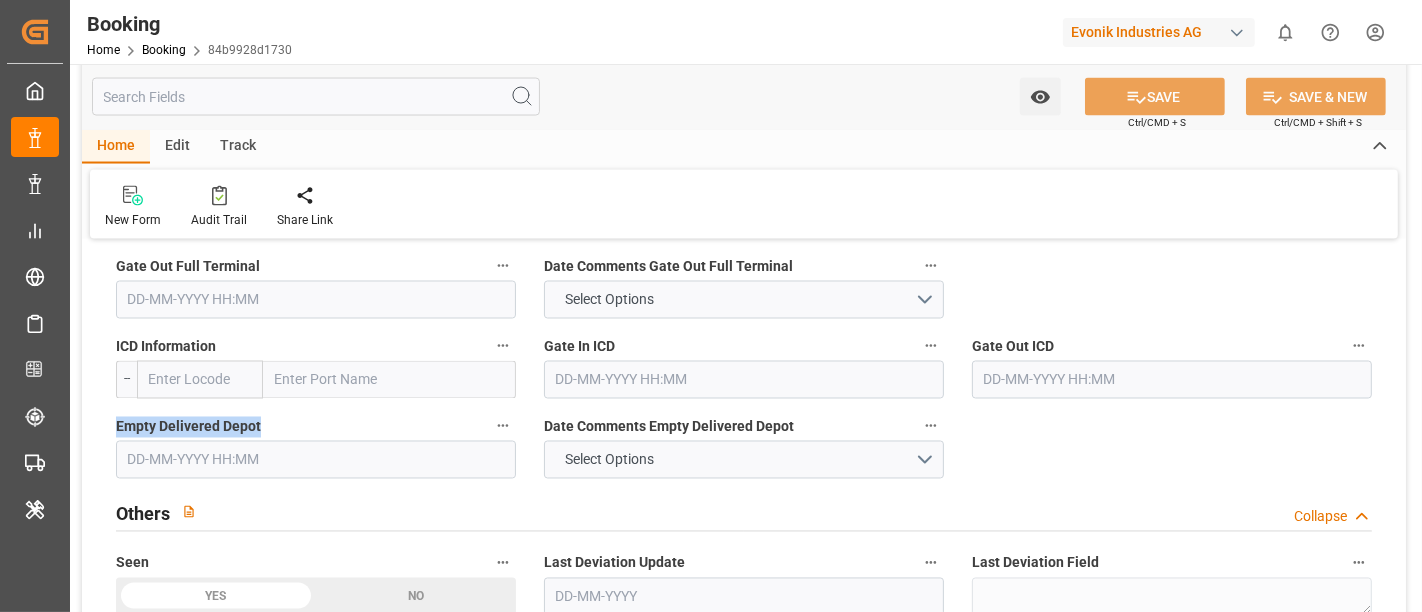 drag, startPoint x: 266, startPoint y: 418, endPoint x: 104, endPoint y: 410, distance: 162.19742 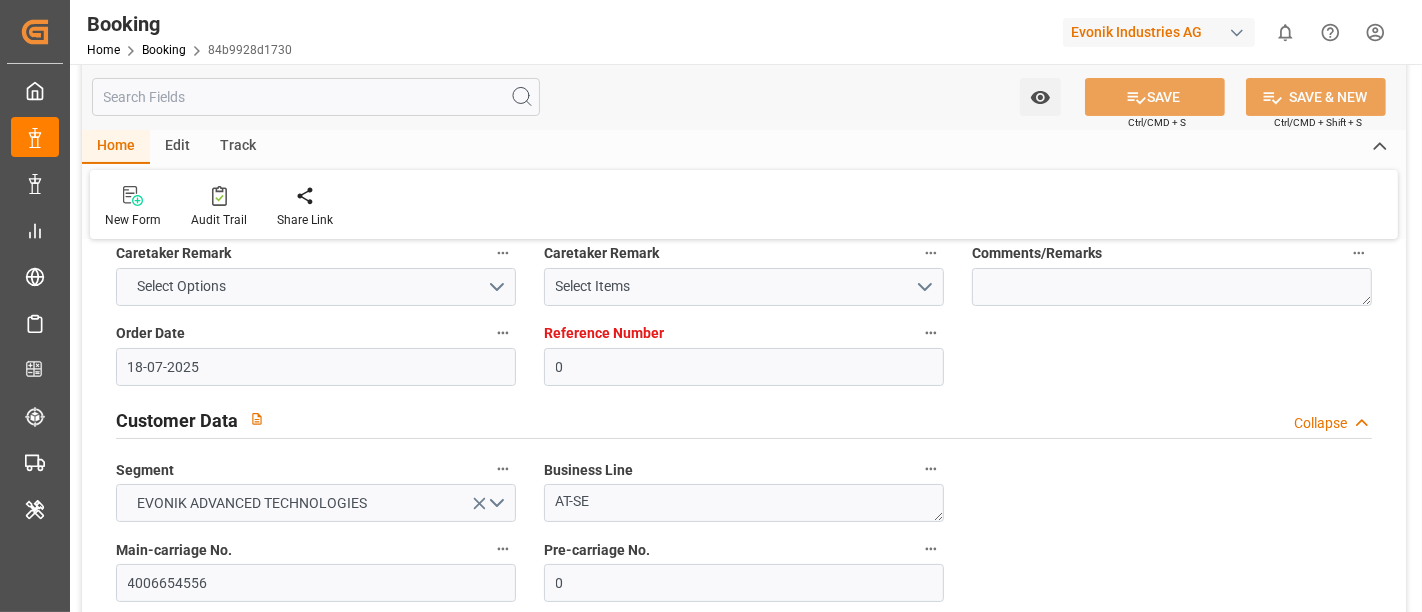 scroll, scrollTop: 0, scrollLeft: 0, axis: both 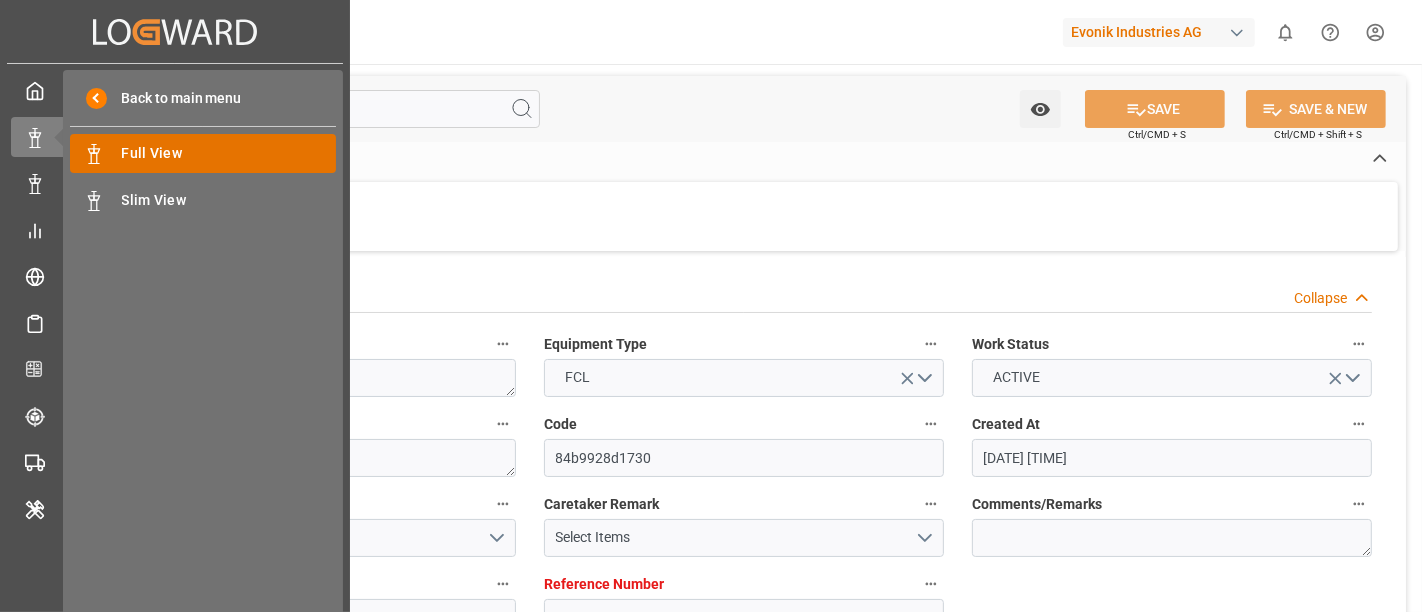 click on "Full View" at bounding box center [229, 153] 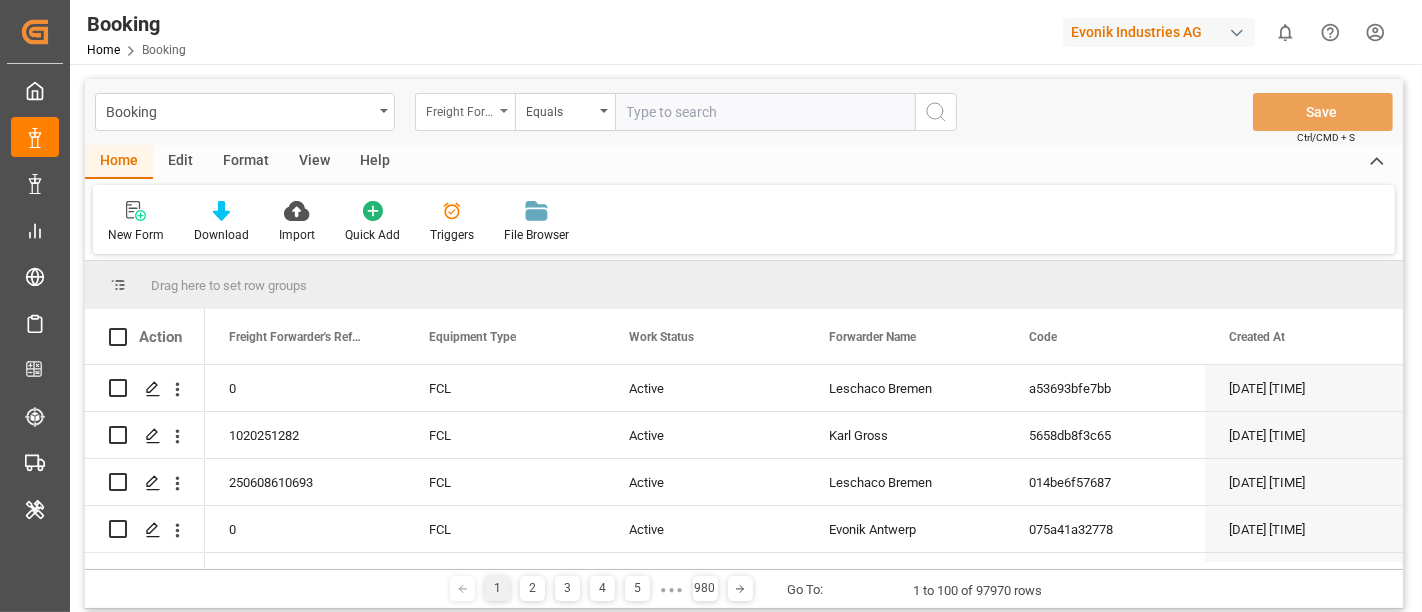 click on "Freight Forwarder's Reference No." at bounding box center (465, 112) 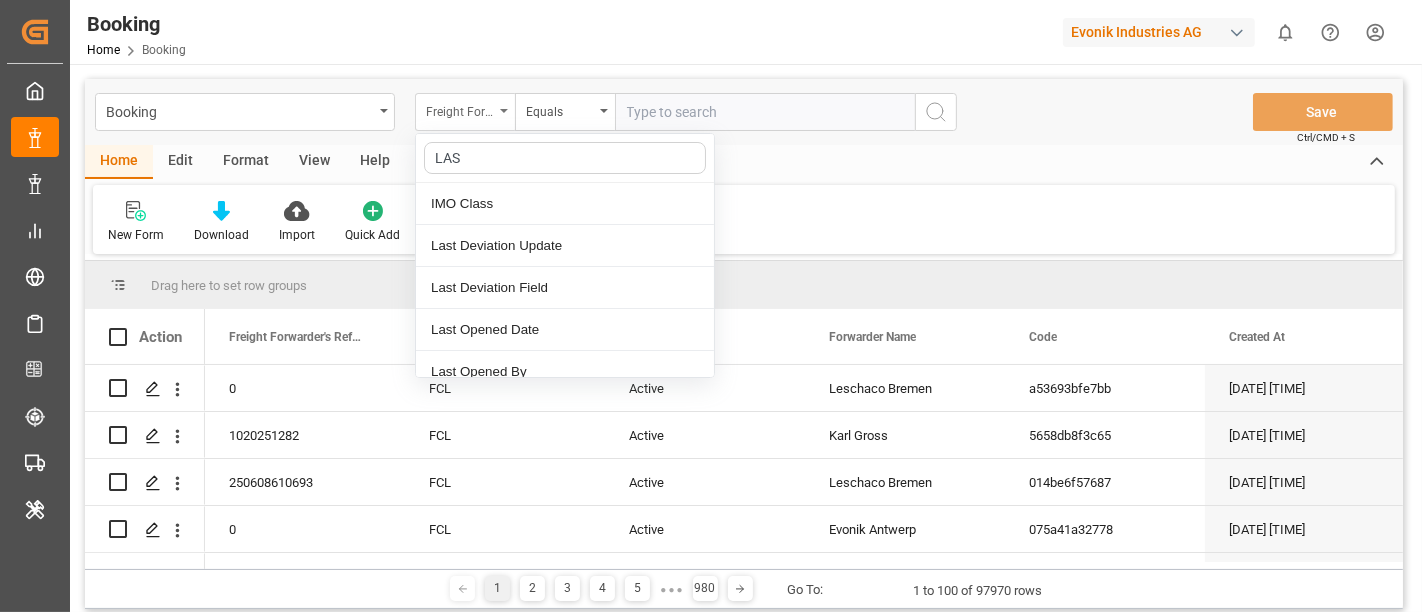 type on "LAST" 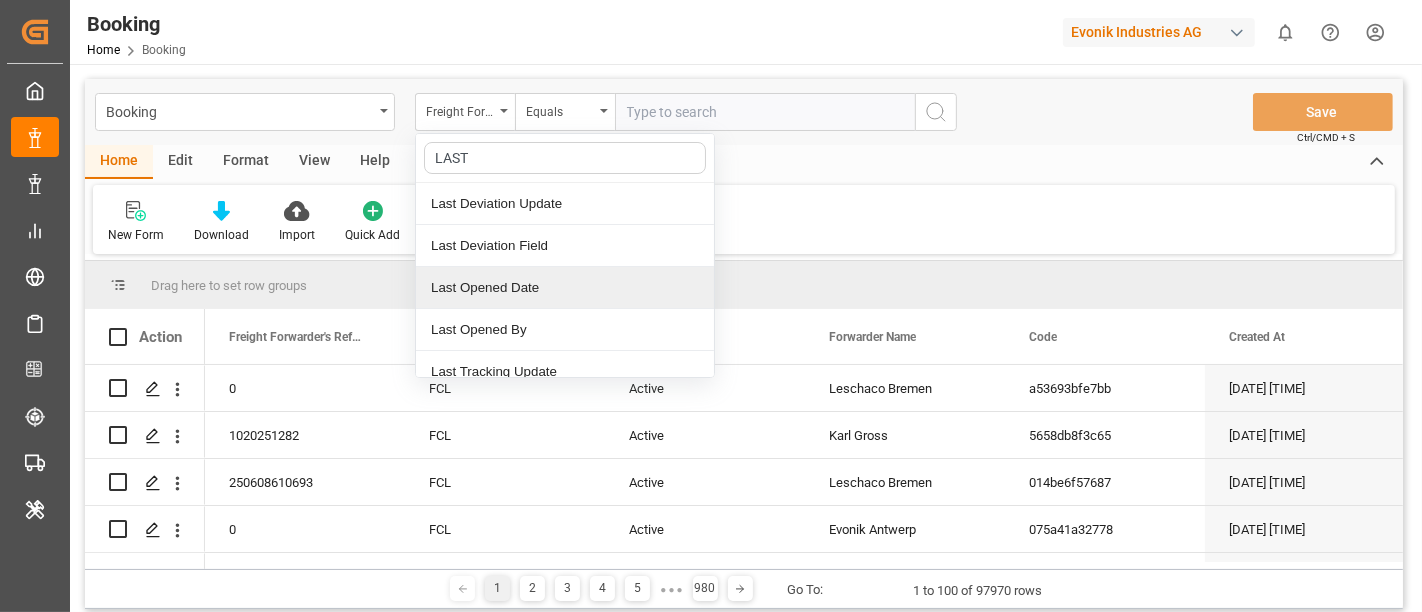 click on "Last Opened Date" at bounding box center (565, 288) 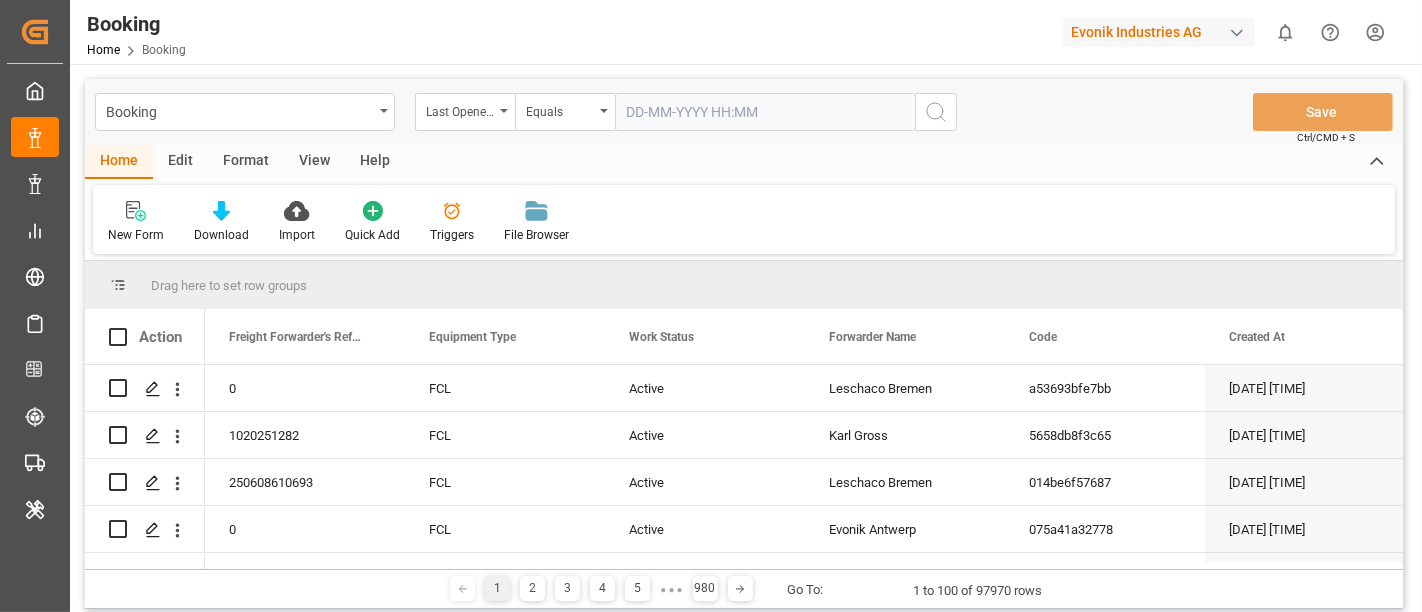 click at bounding box center (765, 112) 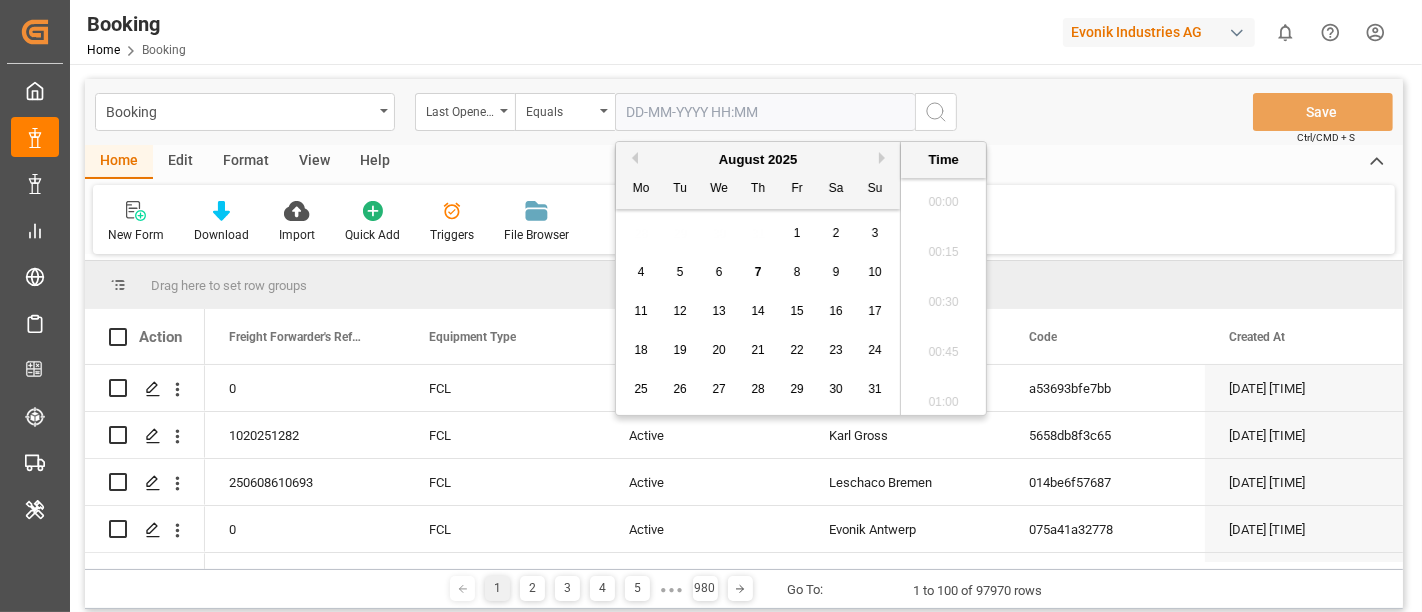 scroll, scrollTop: 3553, scrollLeft: 0, axis: vertical 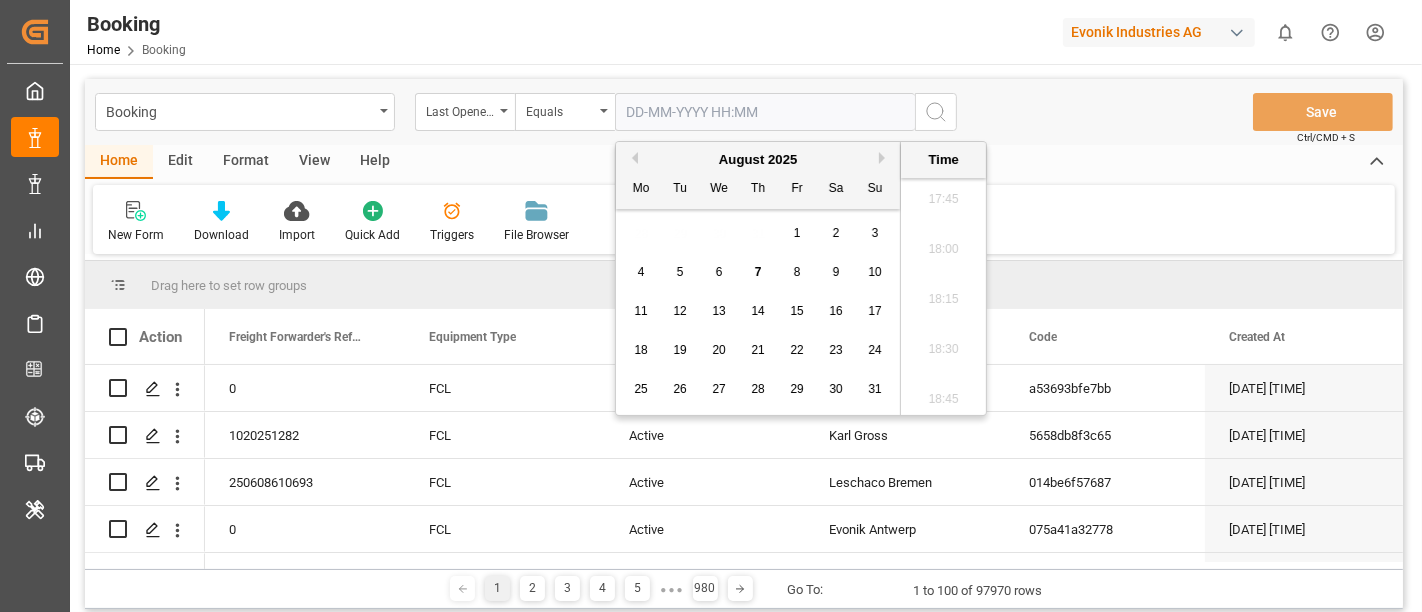 click on "7" at bounding box center [758, 272] 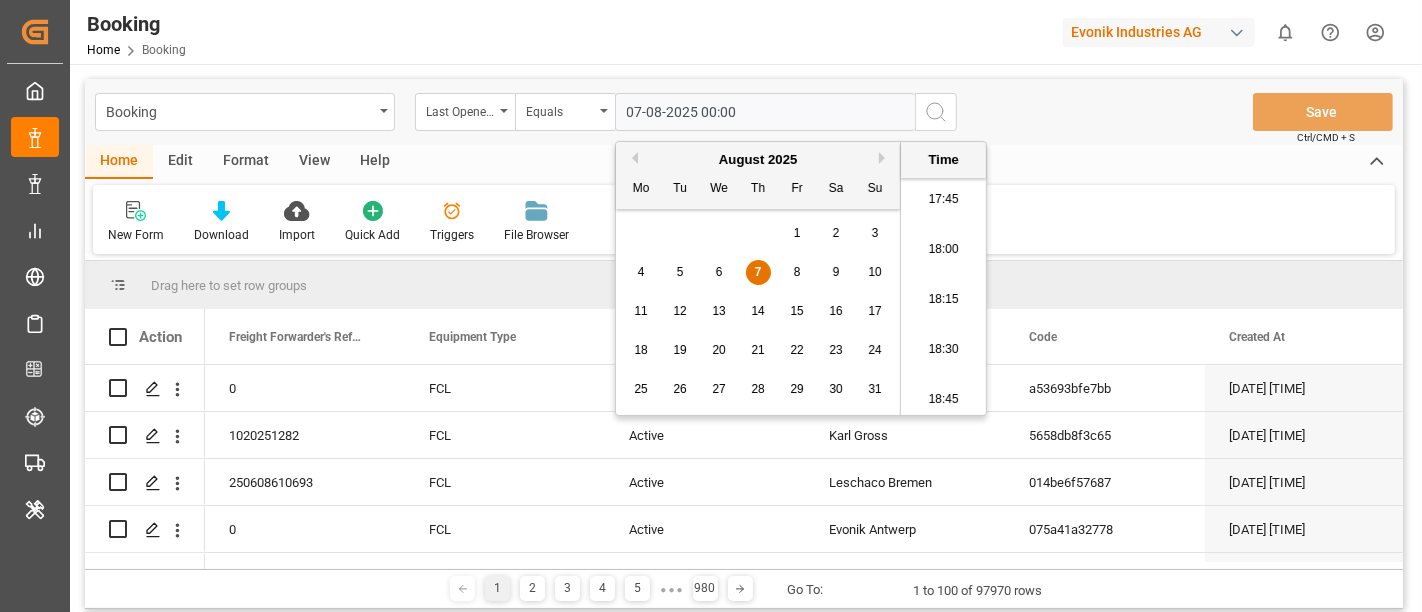 click 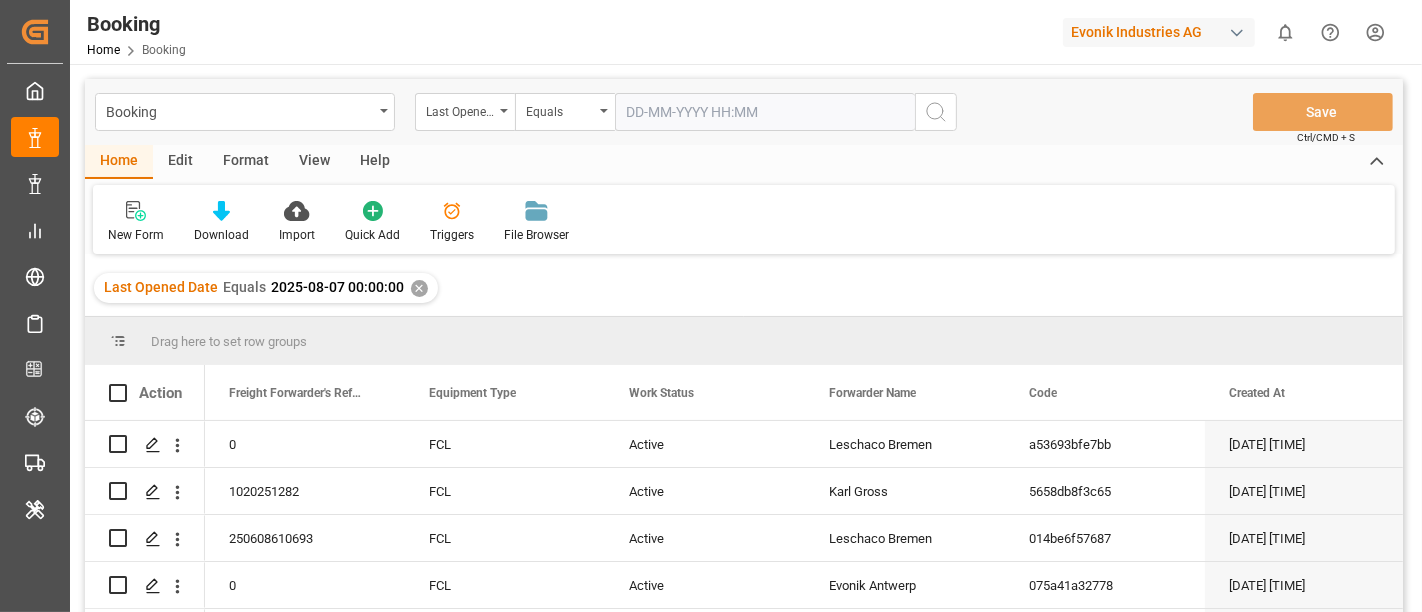 click on "View" at bounding box center (314, 162) 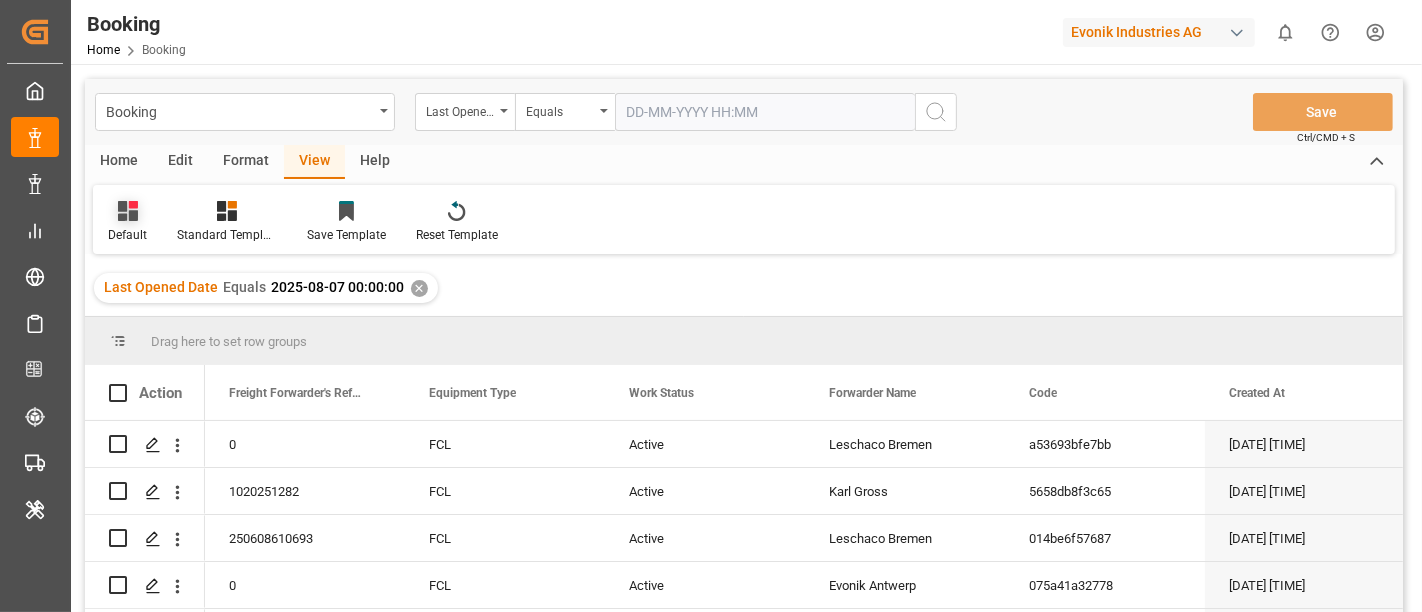 click on "Default" at bounding box center (127, 235) 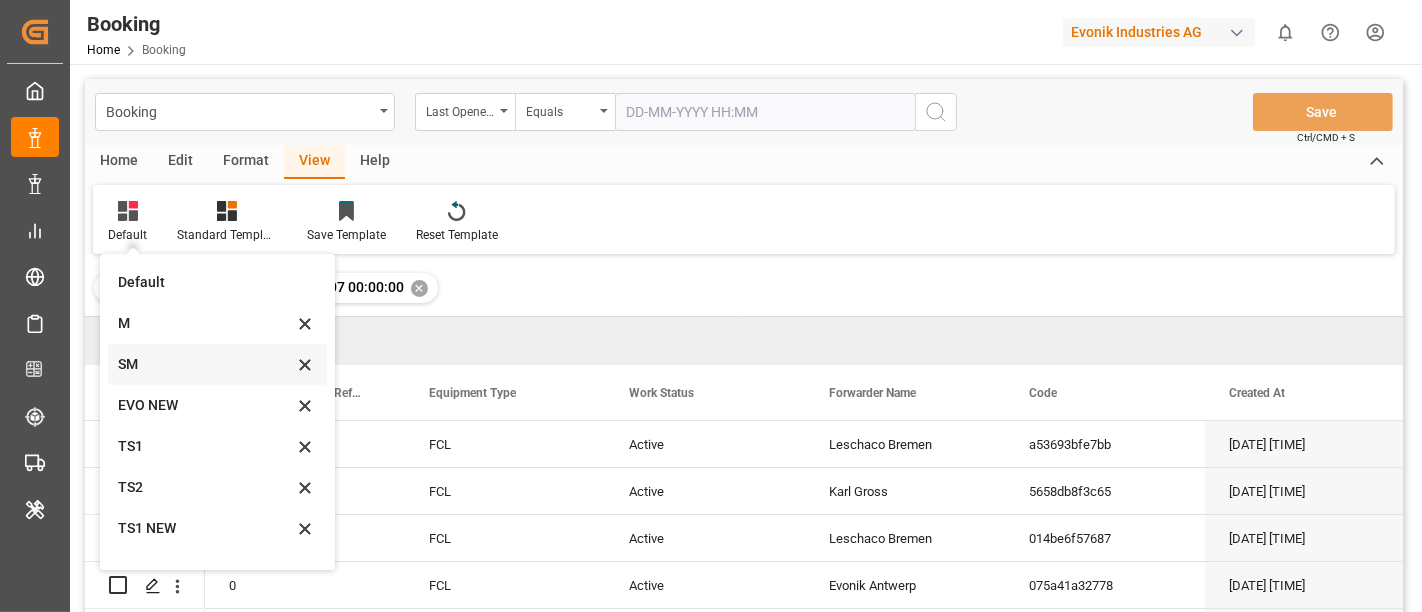 click on "SM" at bounding box center (205, 364) 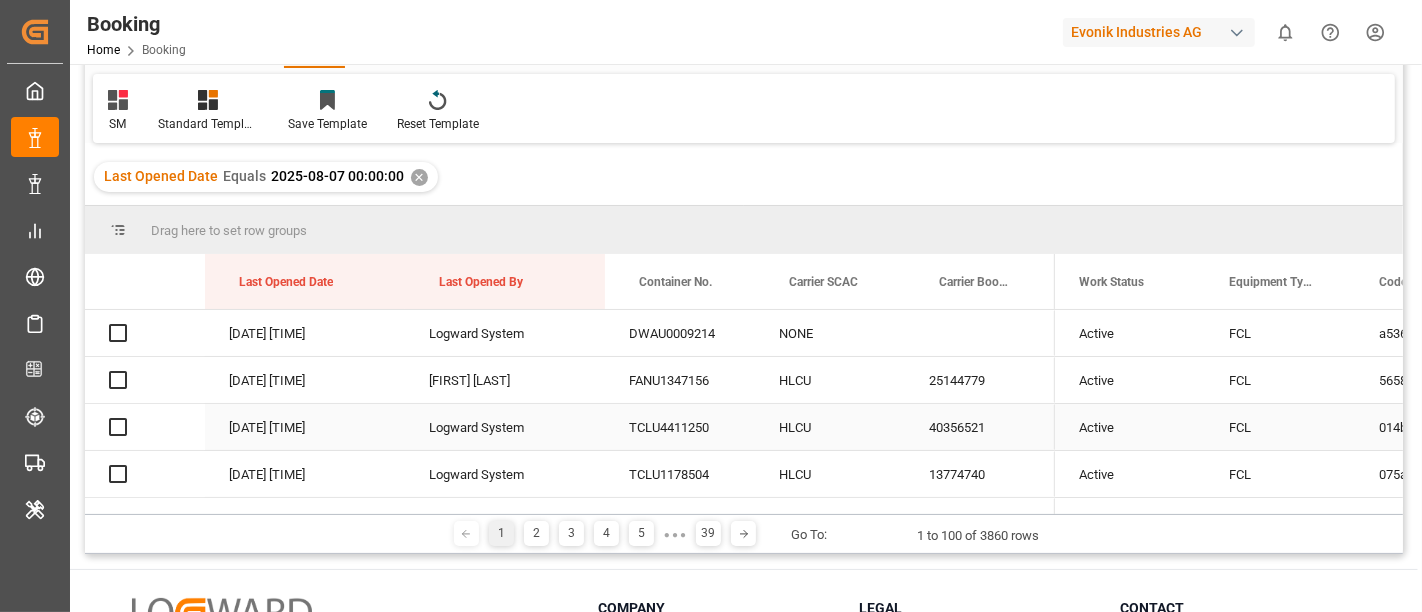 scroll, scrollTop: 0, scrollLeft: 0, axis: both 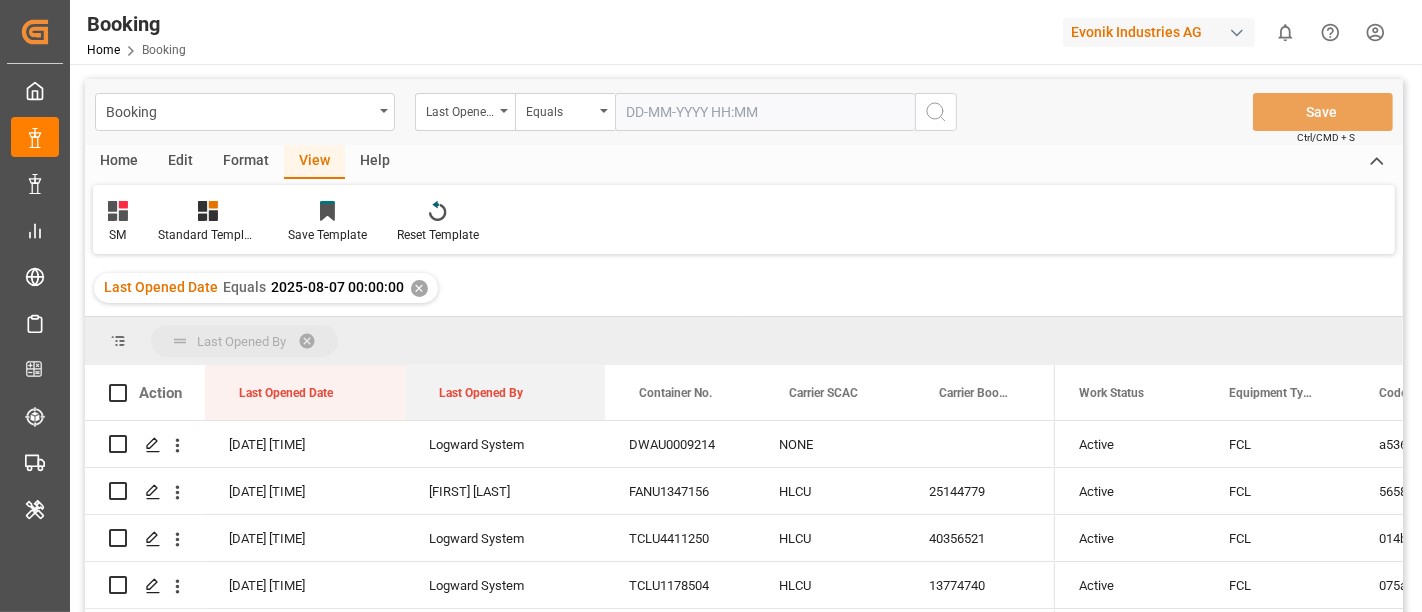 drag, startPoint x: 494, startPoint y: 389, endPoint x: 517, endPoint y: 343, distance: 51.42956 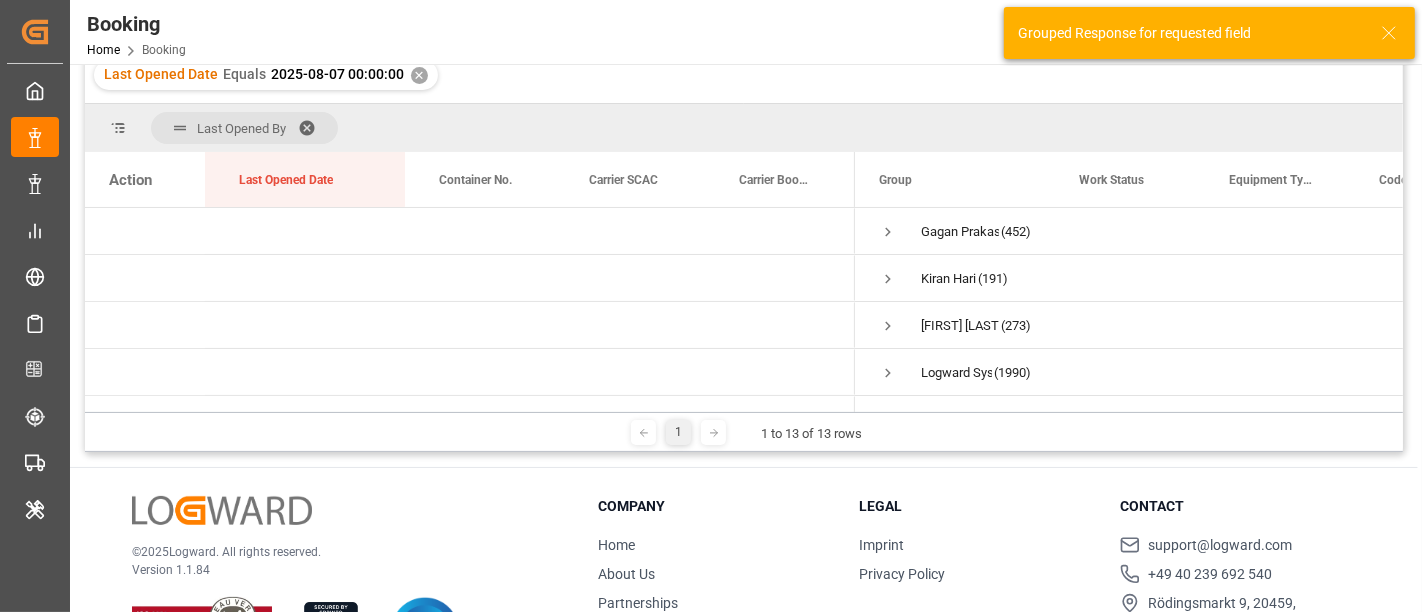 scroll, scrollTop: 294, scrollLeft: 0, axis: vertical 